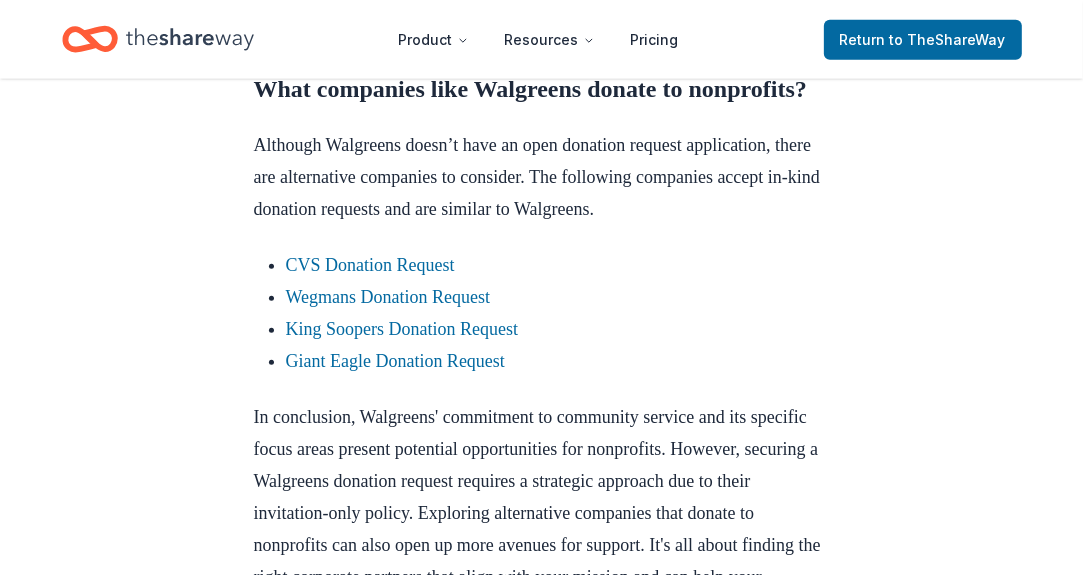 scroll, scrollTop: 1700, scrollLeft: 0, axis: vertical 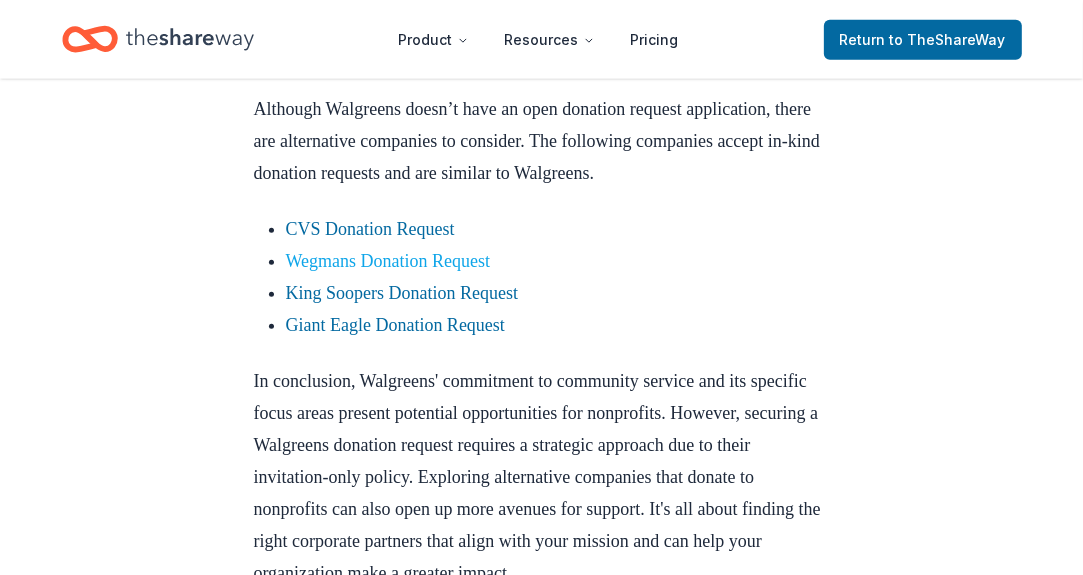 click on "Wegmans Donation Request" at bounding box center [388, 261] 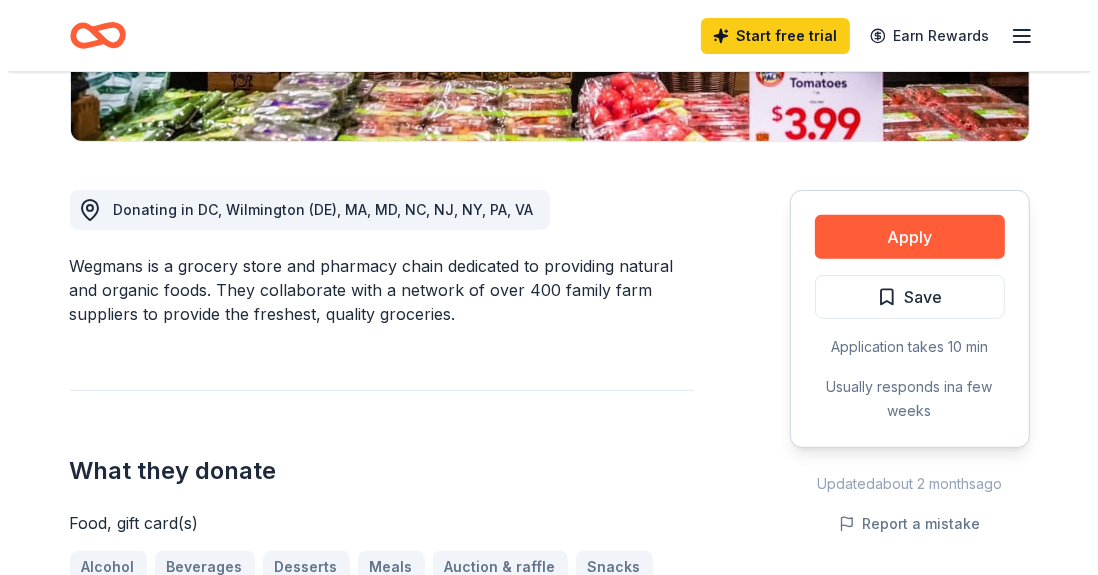 scroll, scrollTop: 500, scrollLeft: 0, axis: vertical 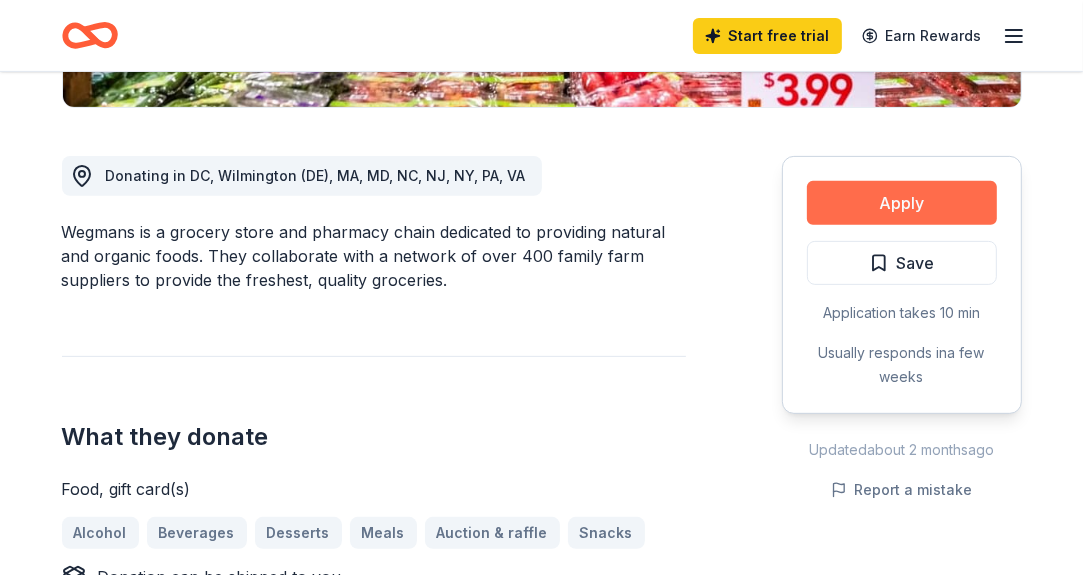 click on "Apply" at bounding box center [902, 203] 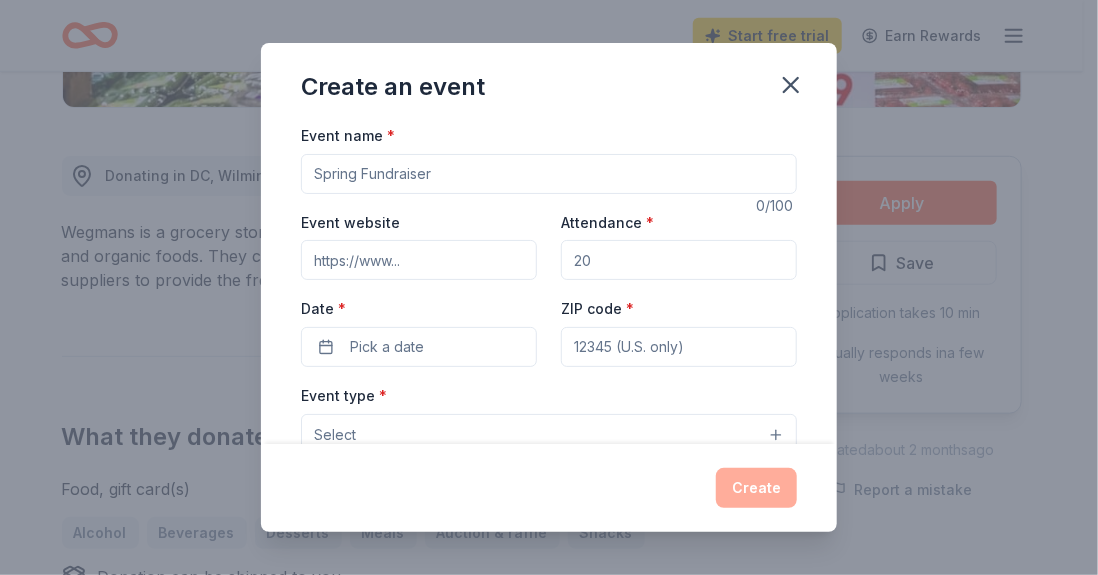 click on "Event name *" at bounding box center [549, 174] 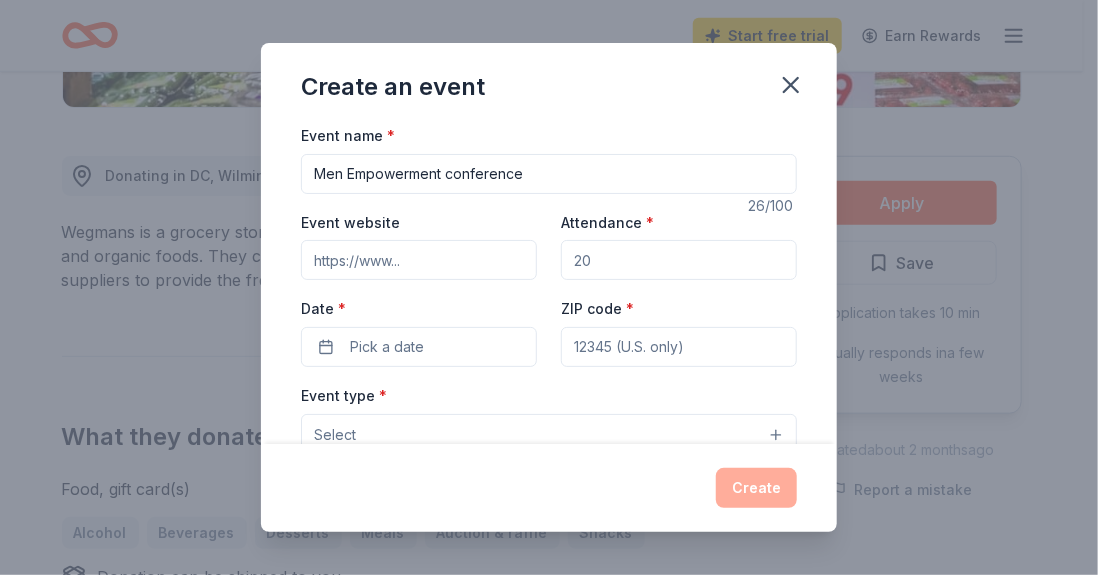 type on "Men Empowerment conference" 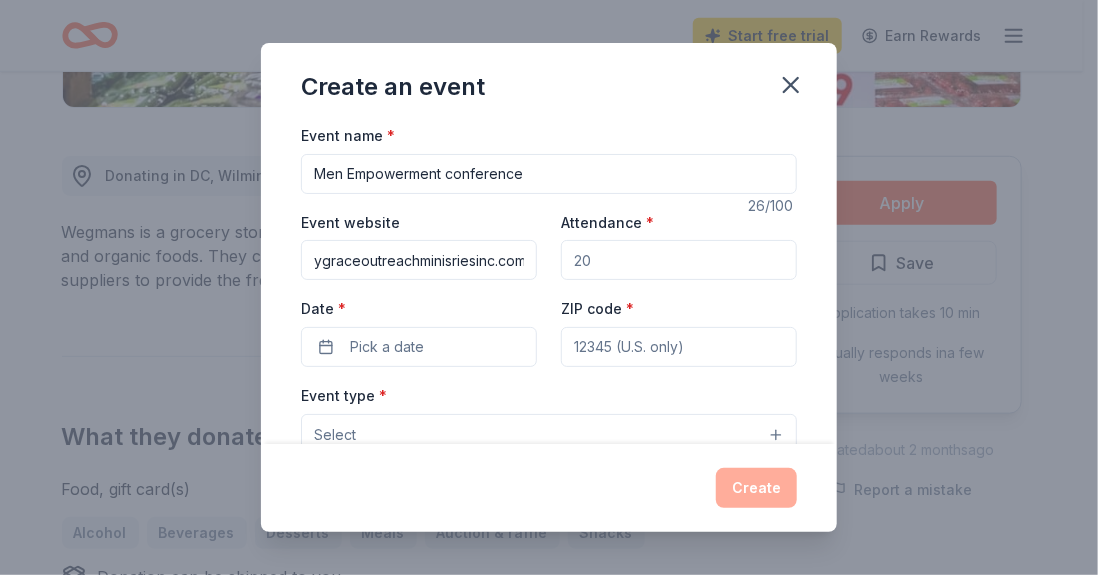 scroll, scrollTop: 0, scrollLeft: 97, axis: horizontal 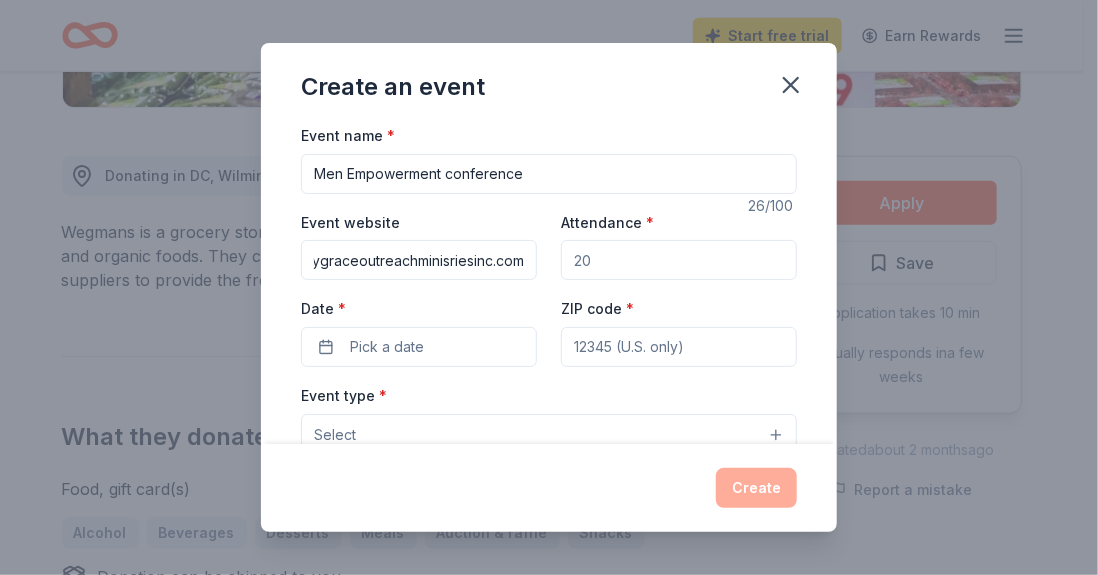 type on "www.savedbygraceoutreachminisriesinc.com" 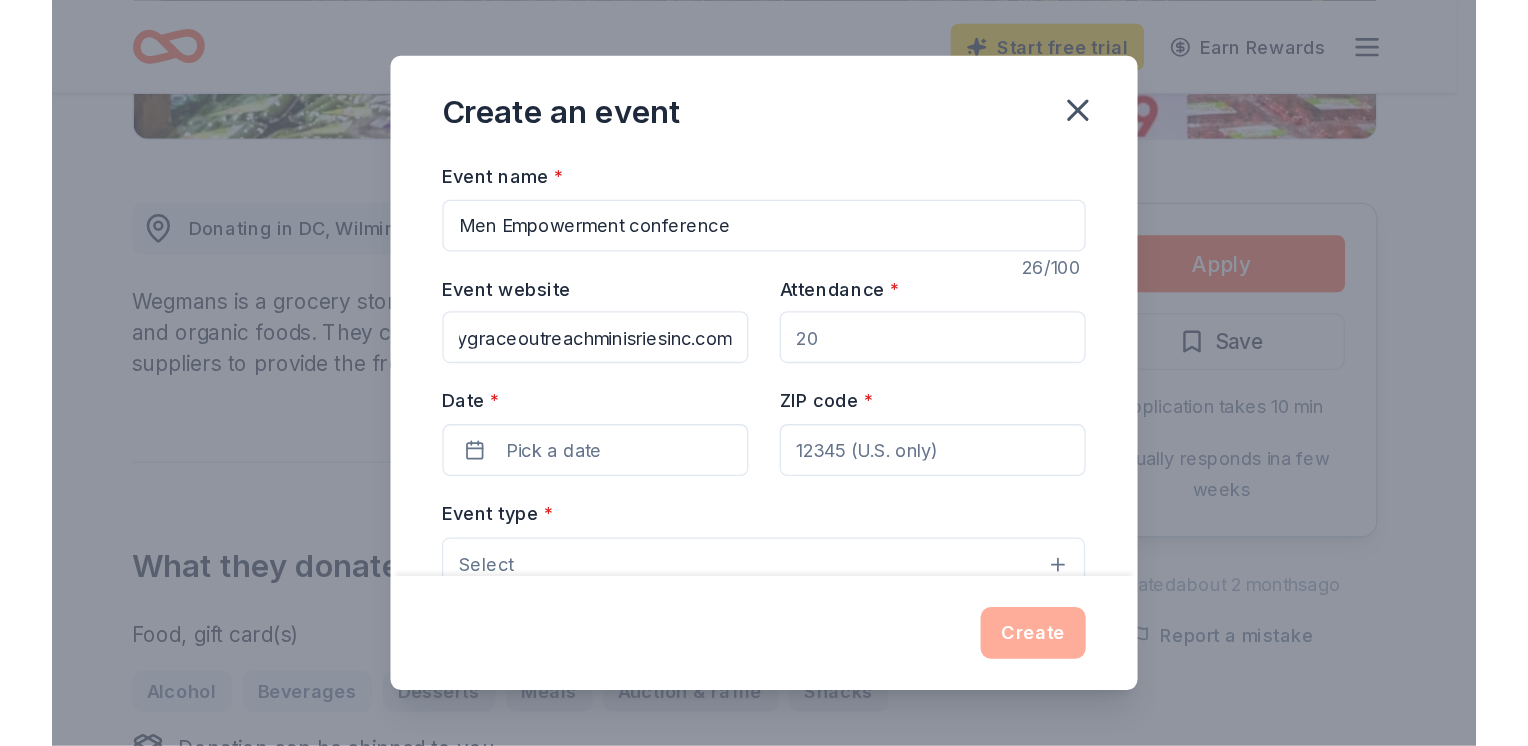 scroll, scrollTop: 0, scrollLeft: 0, axis: both 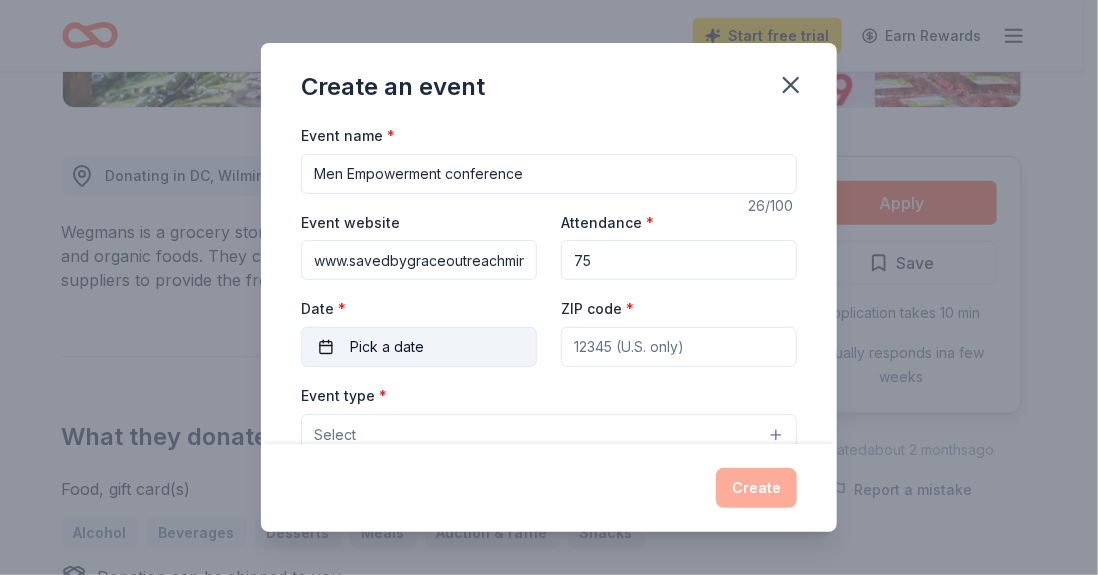 type on "75" 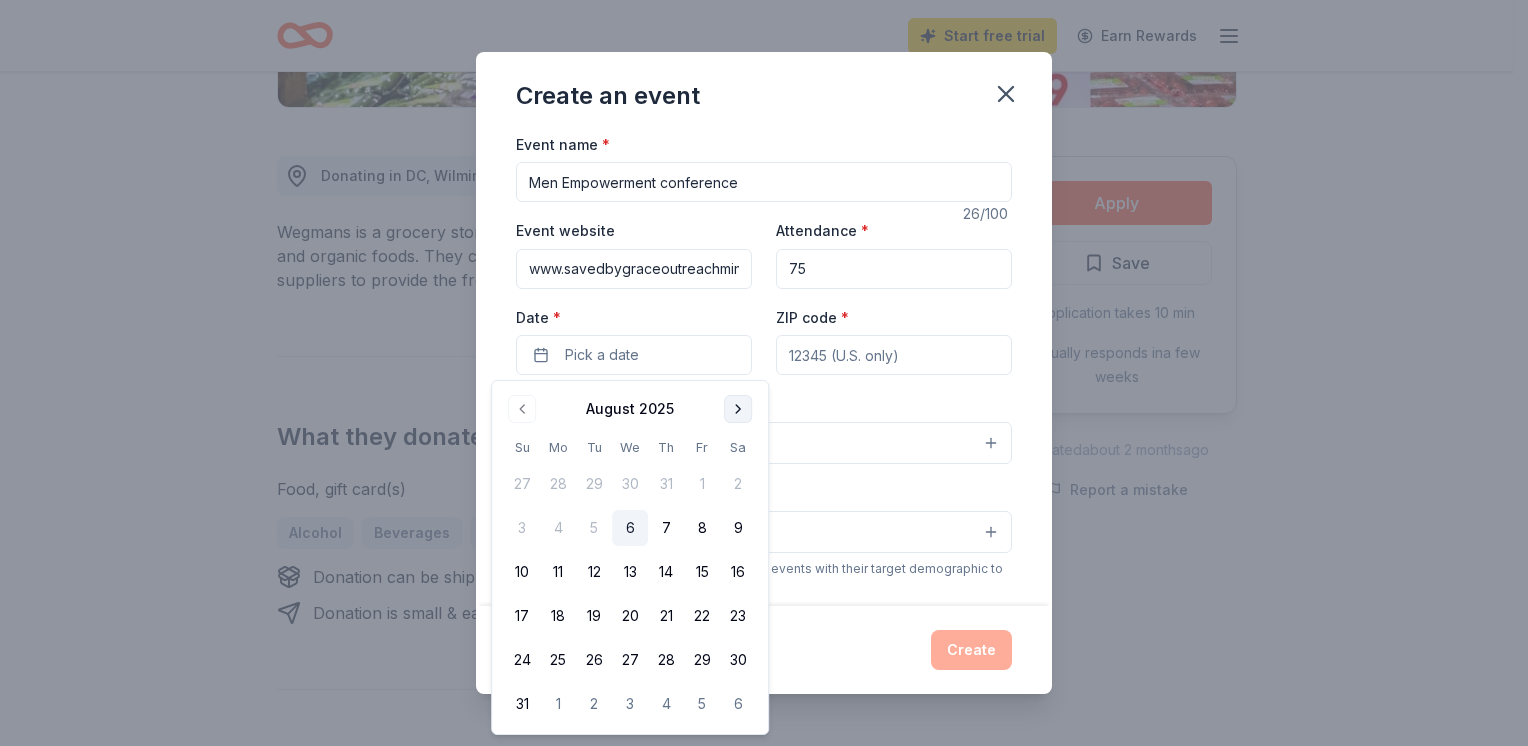 click at bounding box center [738, 409] 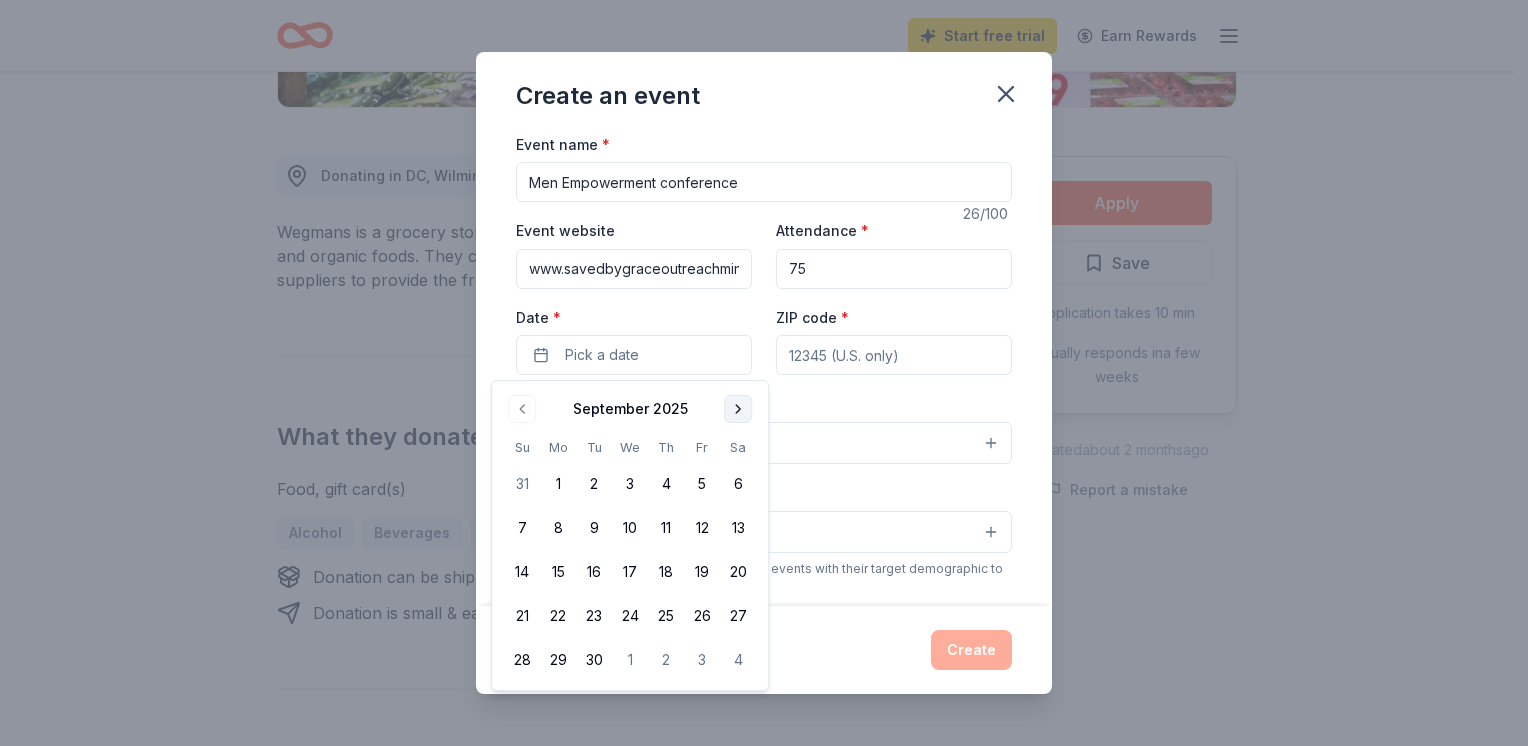 click at bounding box center [738, 409] 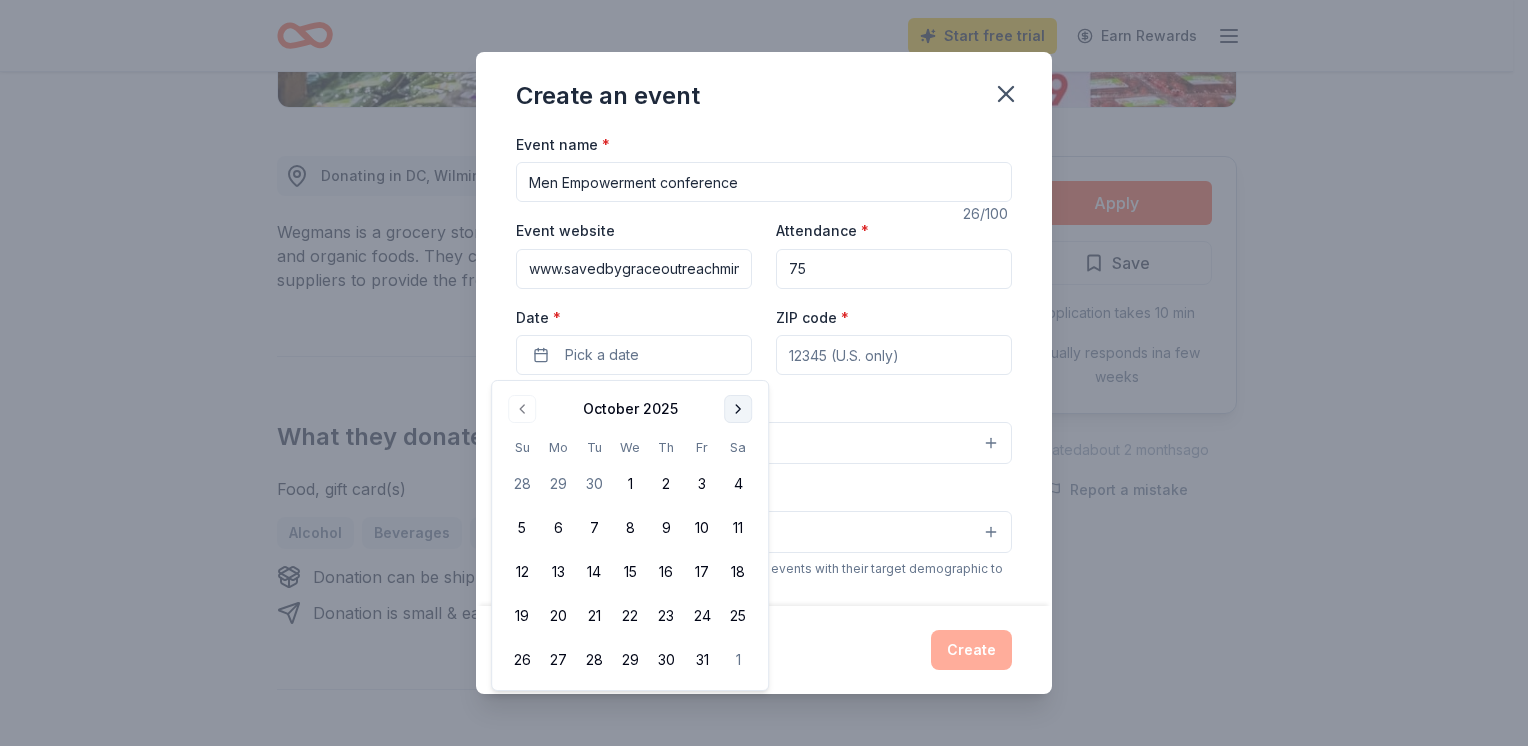 click at bounding box center [738, 409] 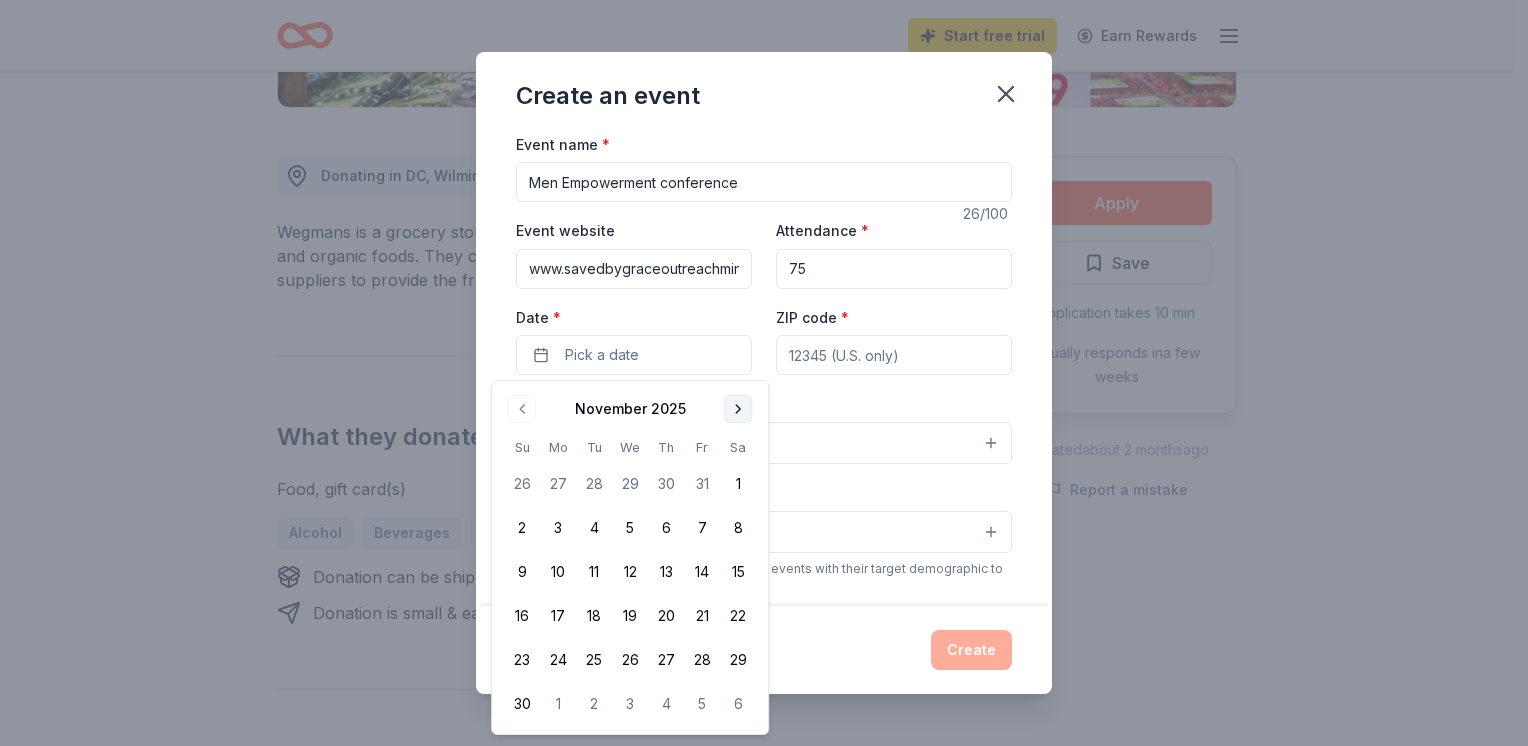 click at bounding box center [738, 409] 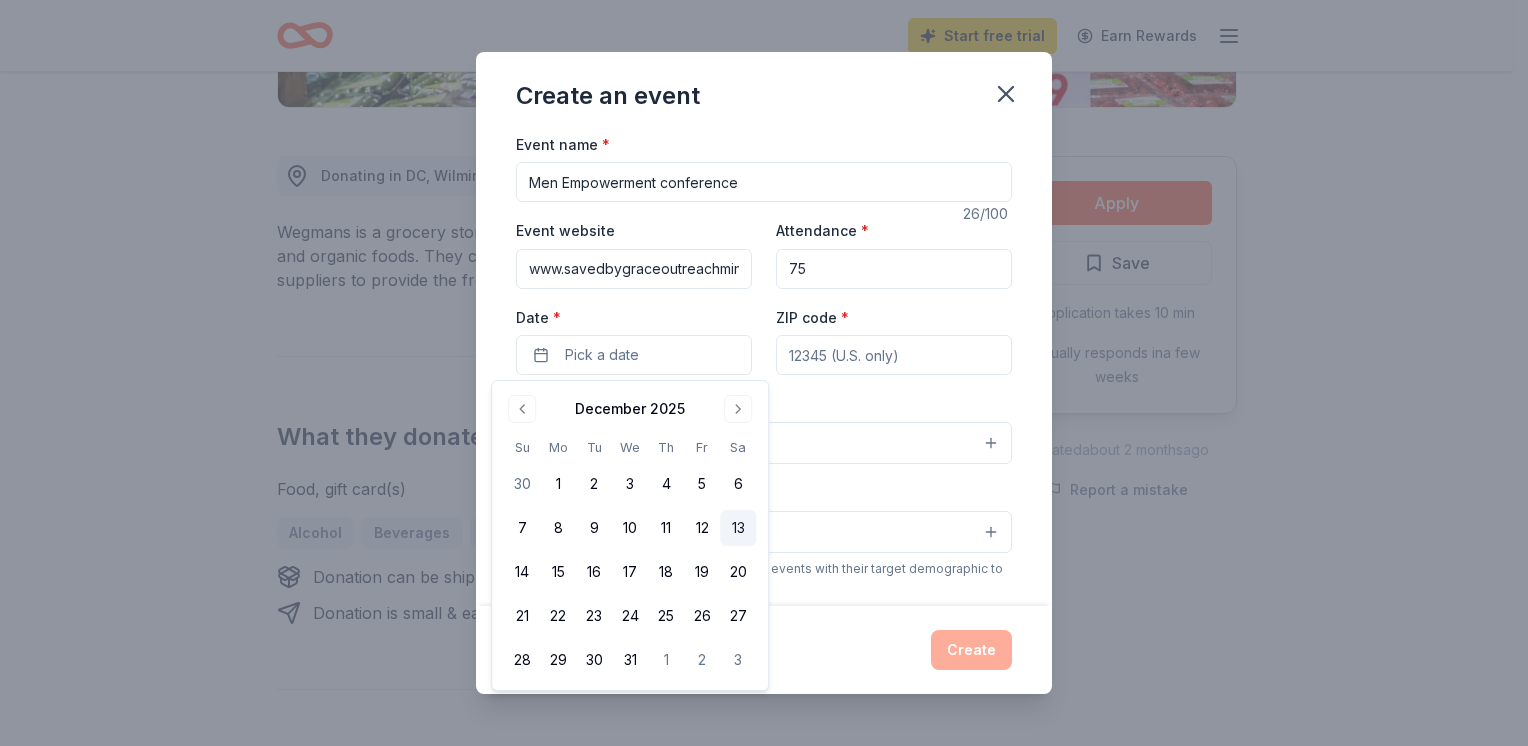 click on "13" at bounding box center [738, 528] 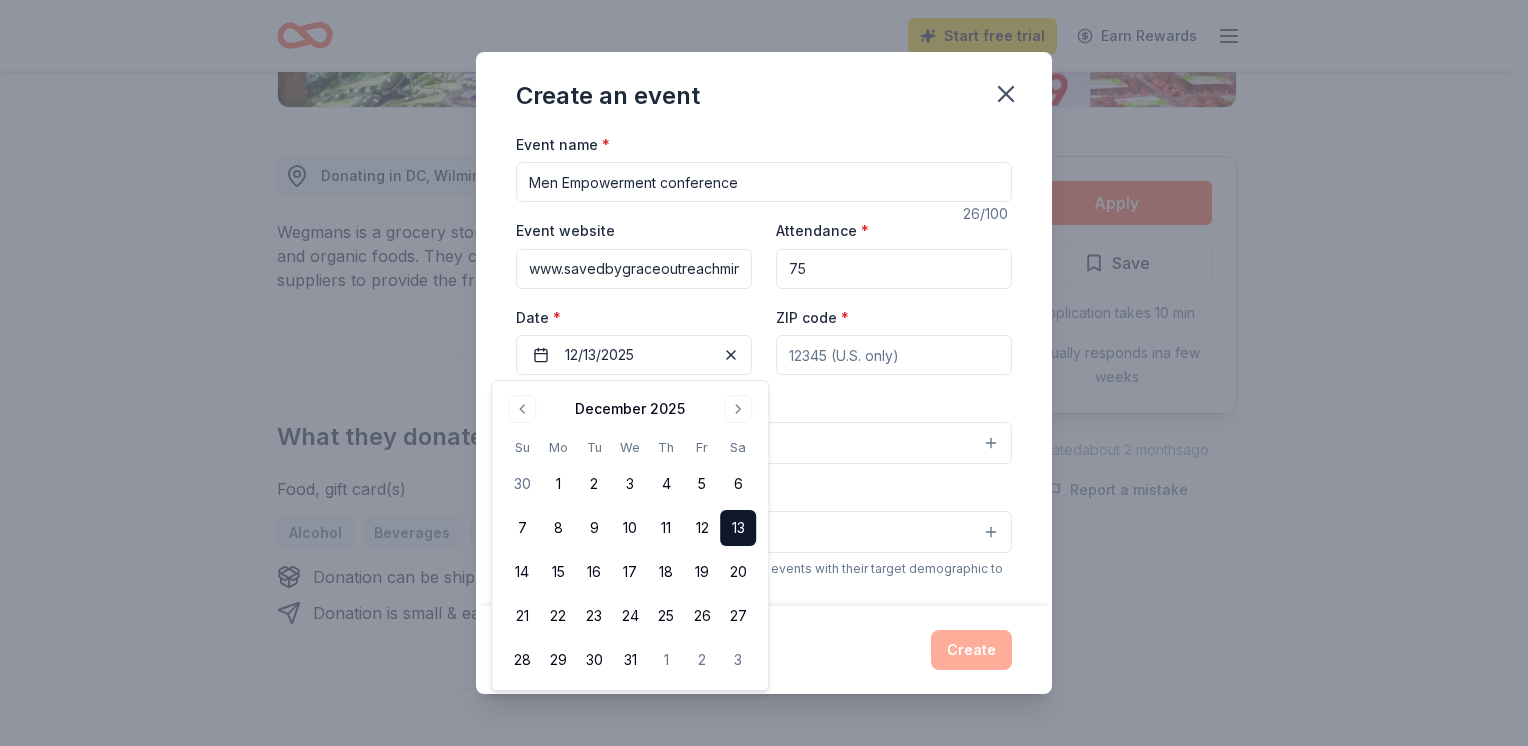 click on "Event name * Men Empowerment conference 26 /100 Event website www.savedbygraceoutreachminisriesinc.com Attendance * 75 Date * 12/13/2025 ZIP code * Event type * Select Demographic Select We use this information to help brands find events with their target demographic to sponsor their products. Mailing address Apt/unit Description What are you looking for? * Auction & raffle Meals Snacks Desserts Alcohol Beverages Send me reminders Email me reminders of donor application deadlines Recurring event" at bounding box center [764, 594] 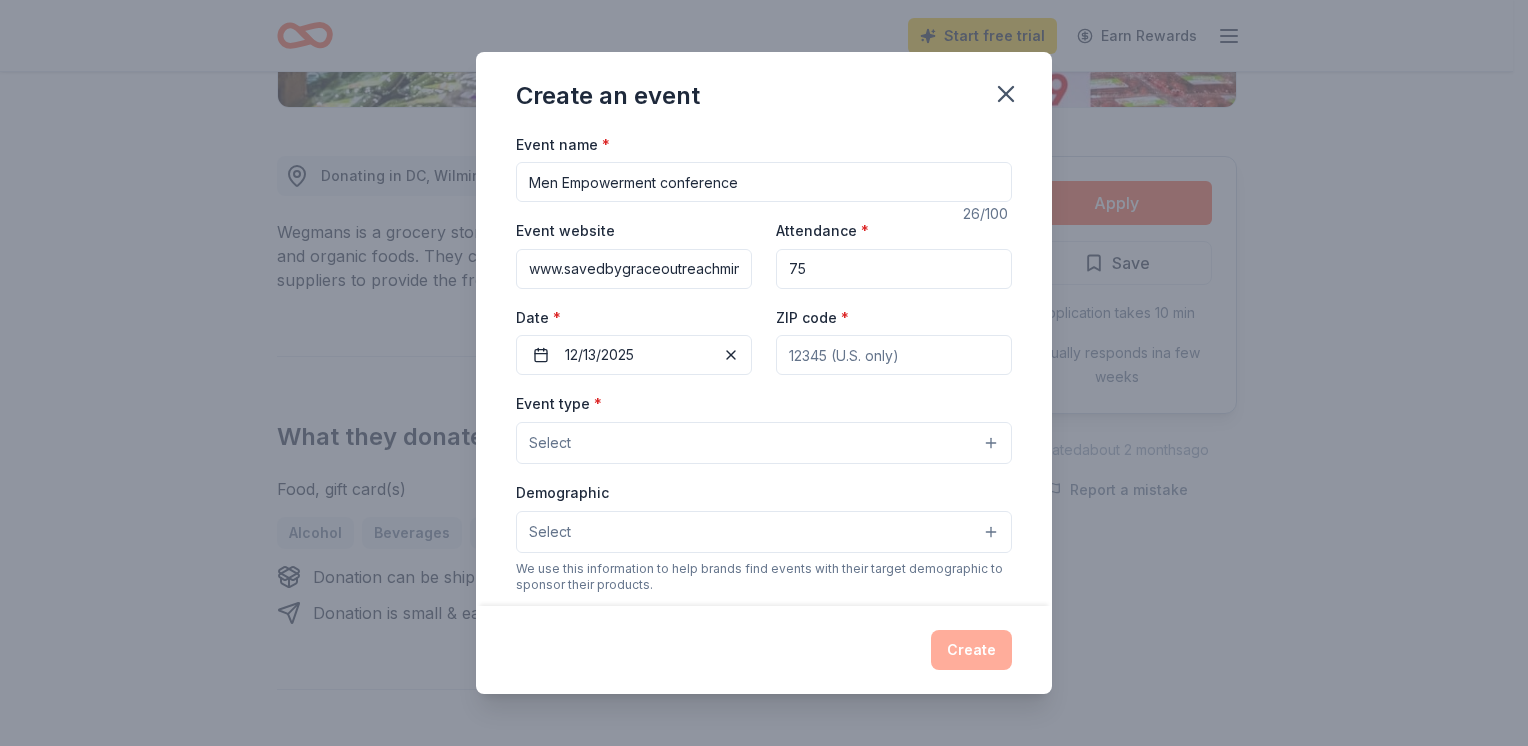 click on "ZIP code *" at bounding box center (894, 355) 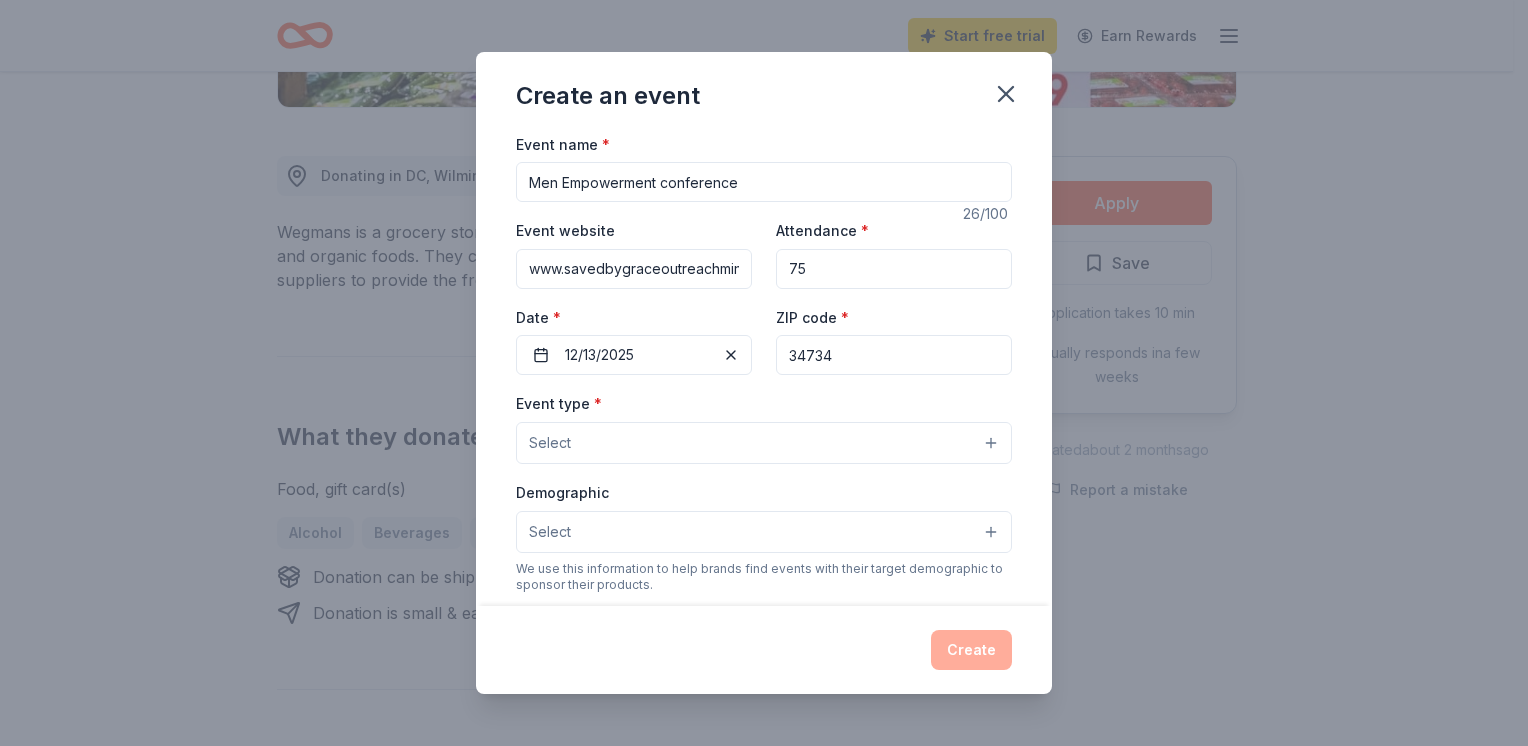 type on "34734" 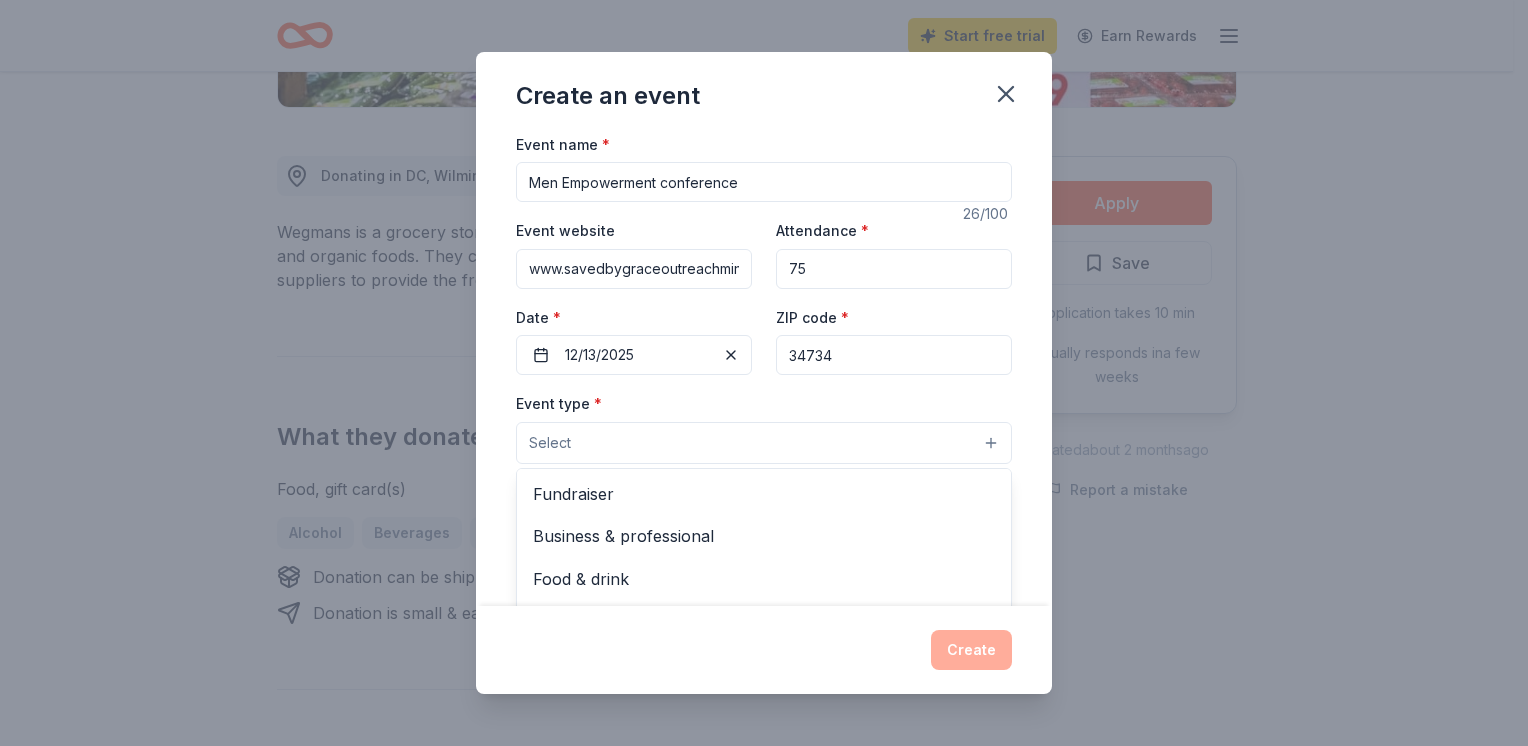 scroll, scrollTop: 100, scrollLeft: 0, axis: vertical 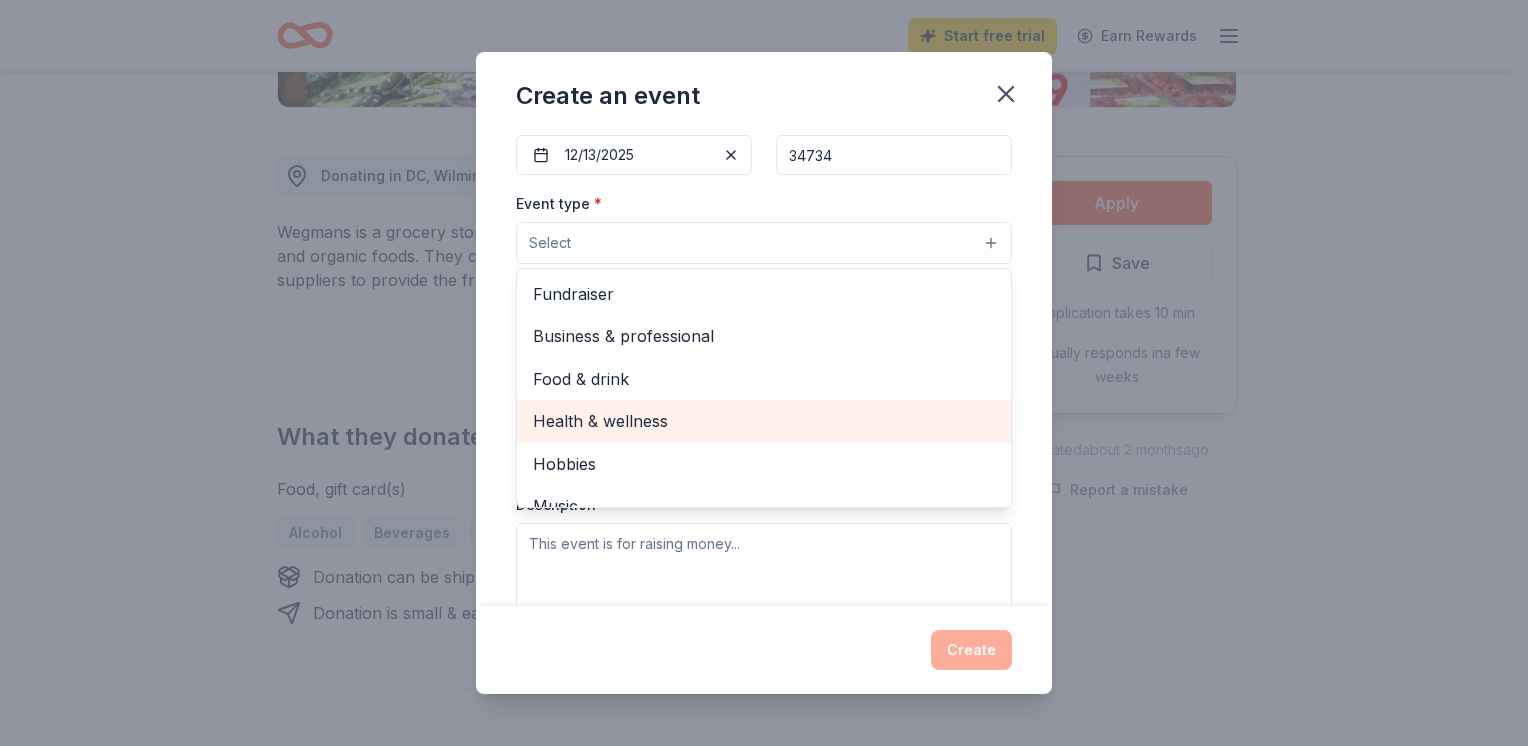 click on "Health & wellness" at bounding box center (764, 421) 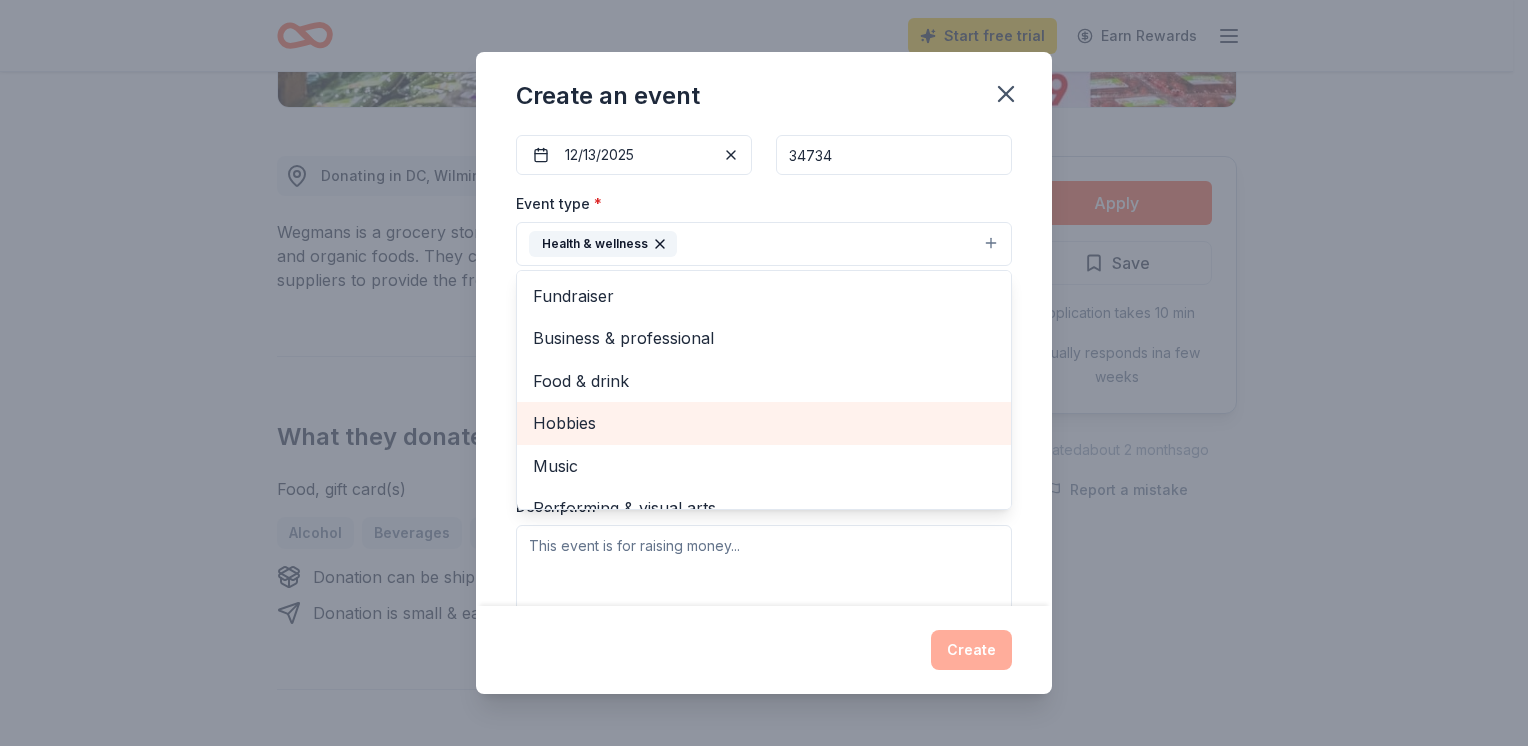 scroll, scrollTop: 24, scrollLeft: 0, axis: vertical 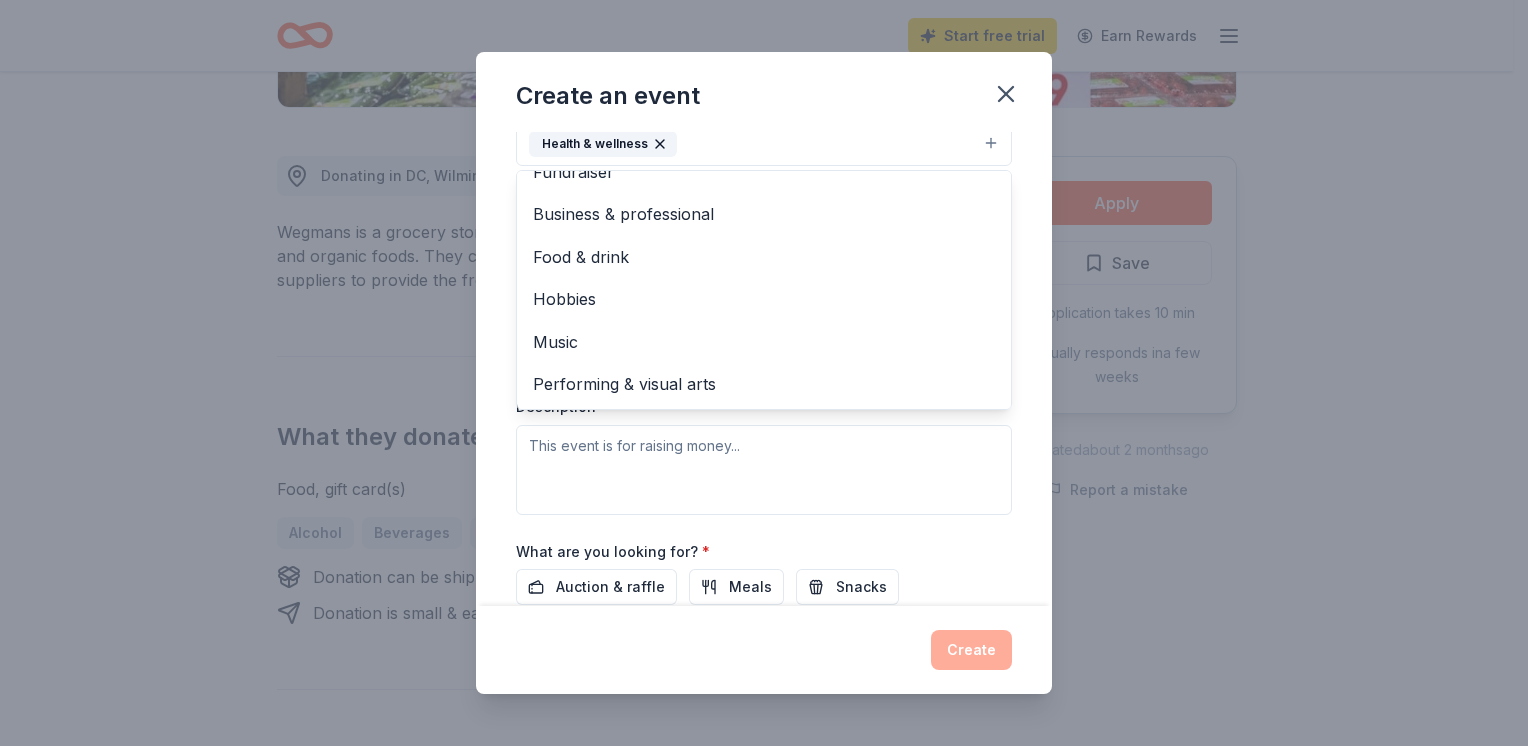 click on "Event type * Health & wellness Fundraiser Business & professional Food & drink Hobbies Music Performing & visual arts Demographic Select We use this information to help brands find events with their target demographic to sponsor their products. Mailing address Apt/unit Description" at bounding box center (764, 302) 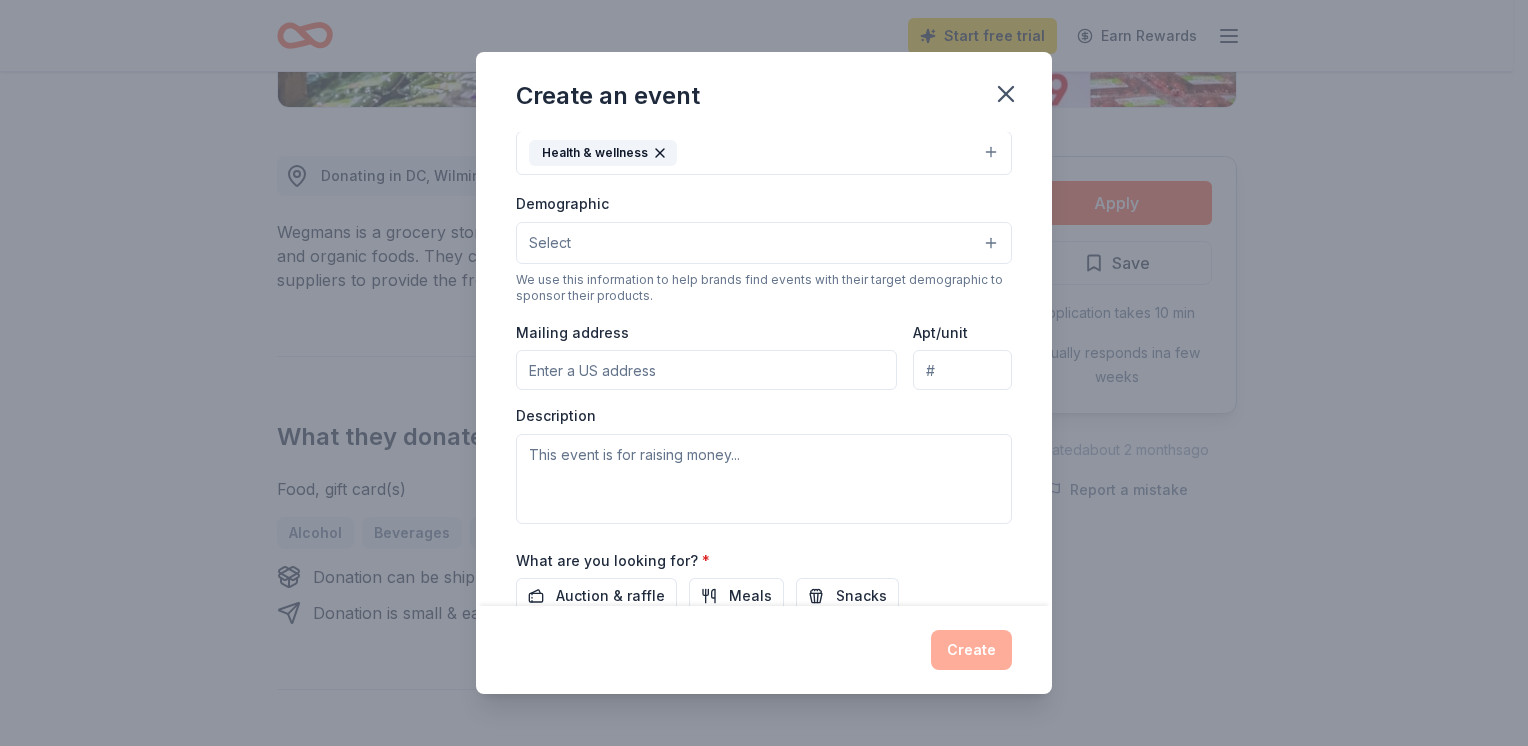 click on "Mailing address" at bounding box center (706, 370) 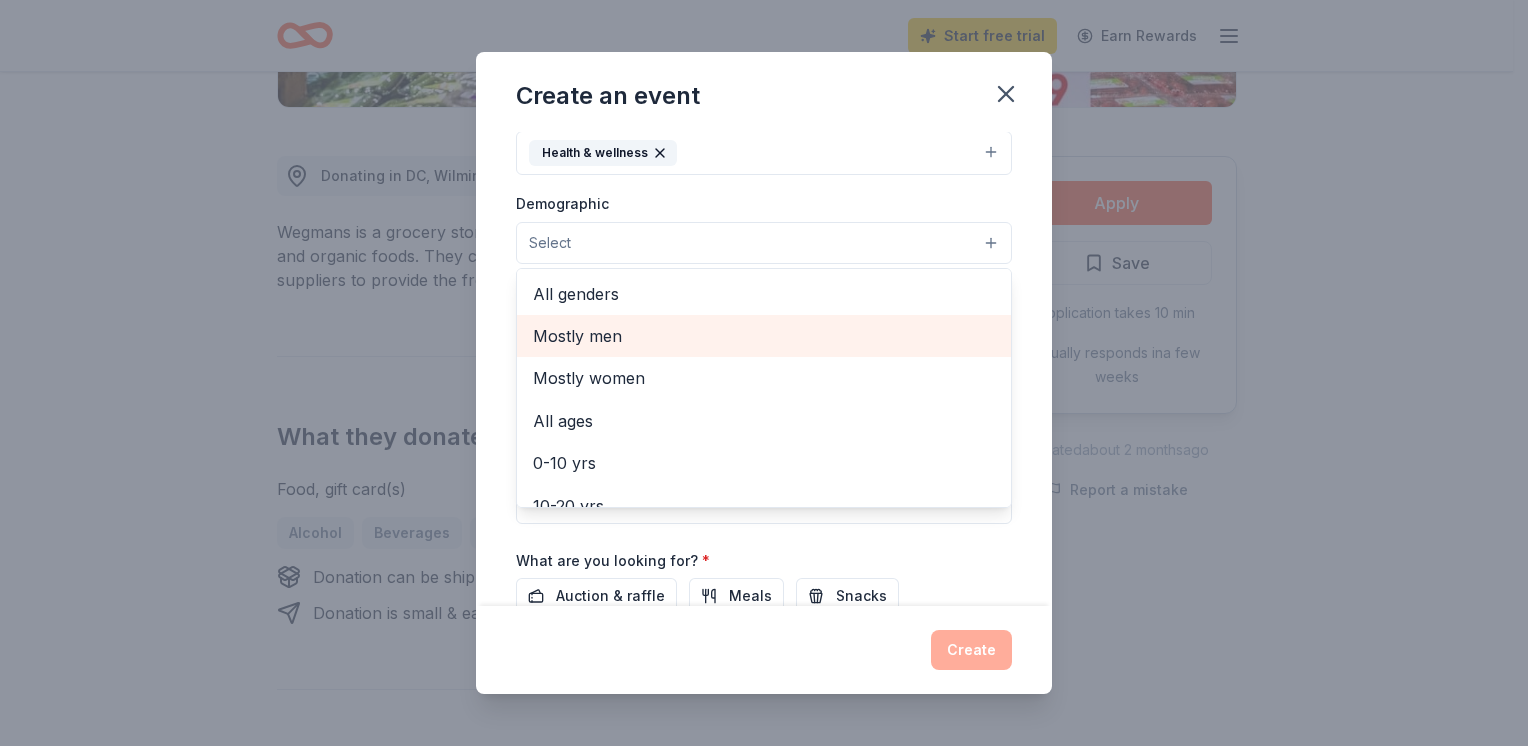 click on "Mostly men" at bounding box center (764, 336) 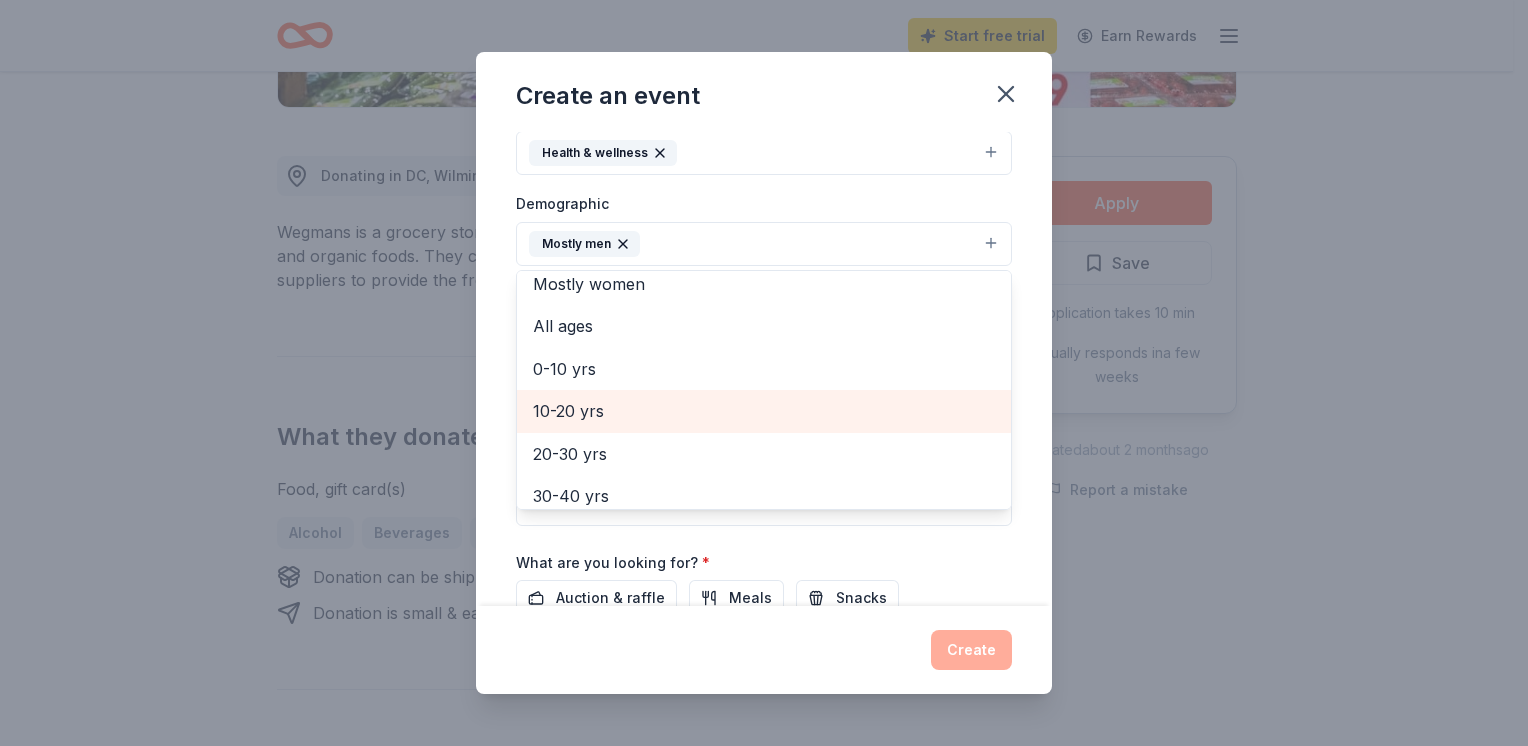 scroll, scrollTop: 100, scrollLeft: 0, axis: vertical 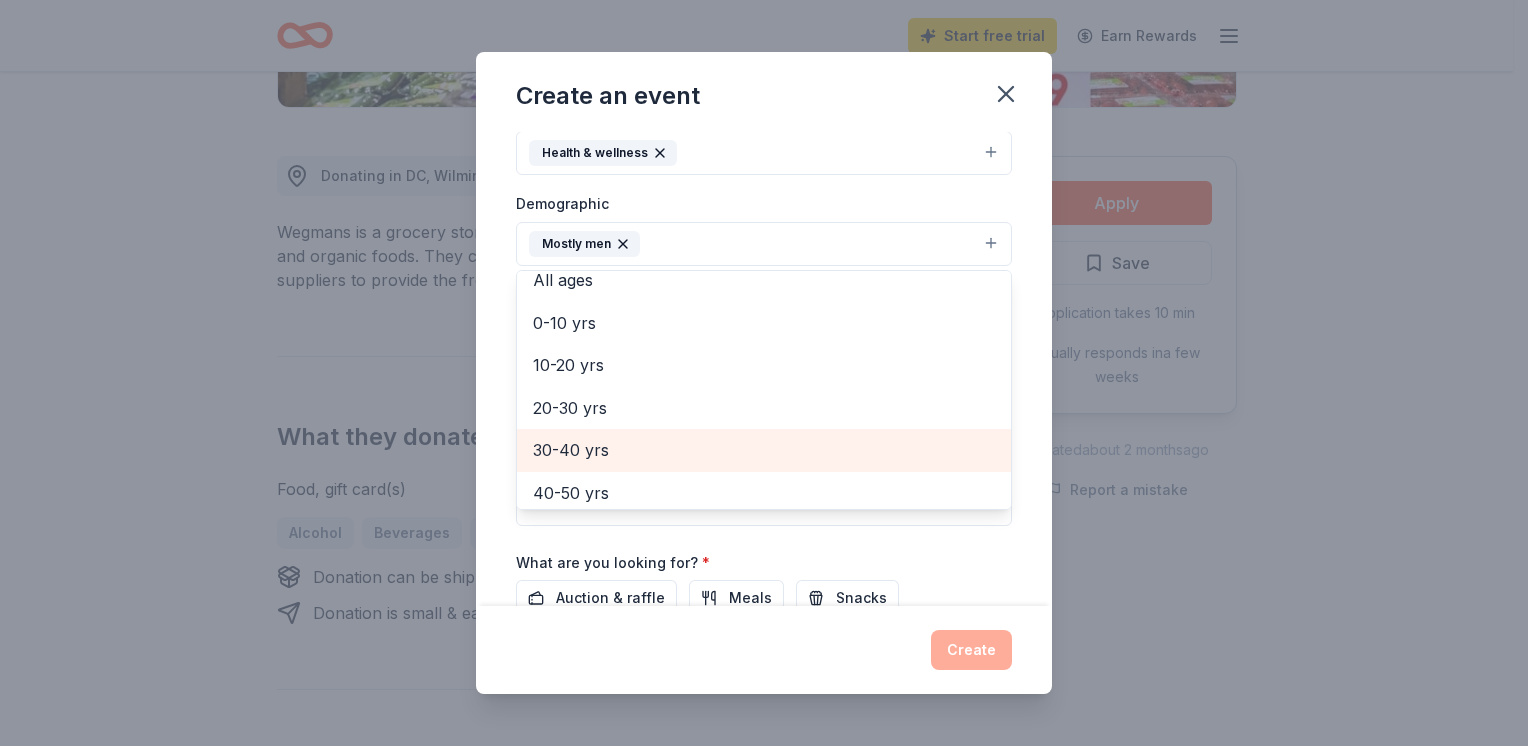 click on "30-40 yrs" at bounding box center (764, 450) 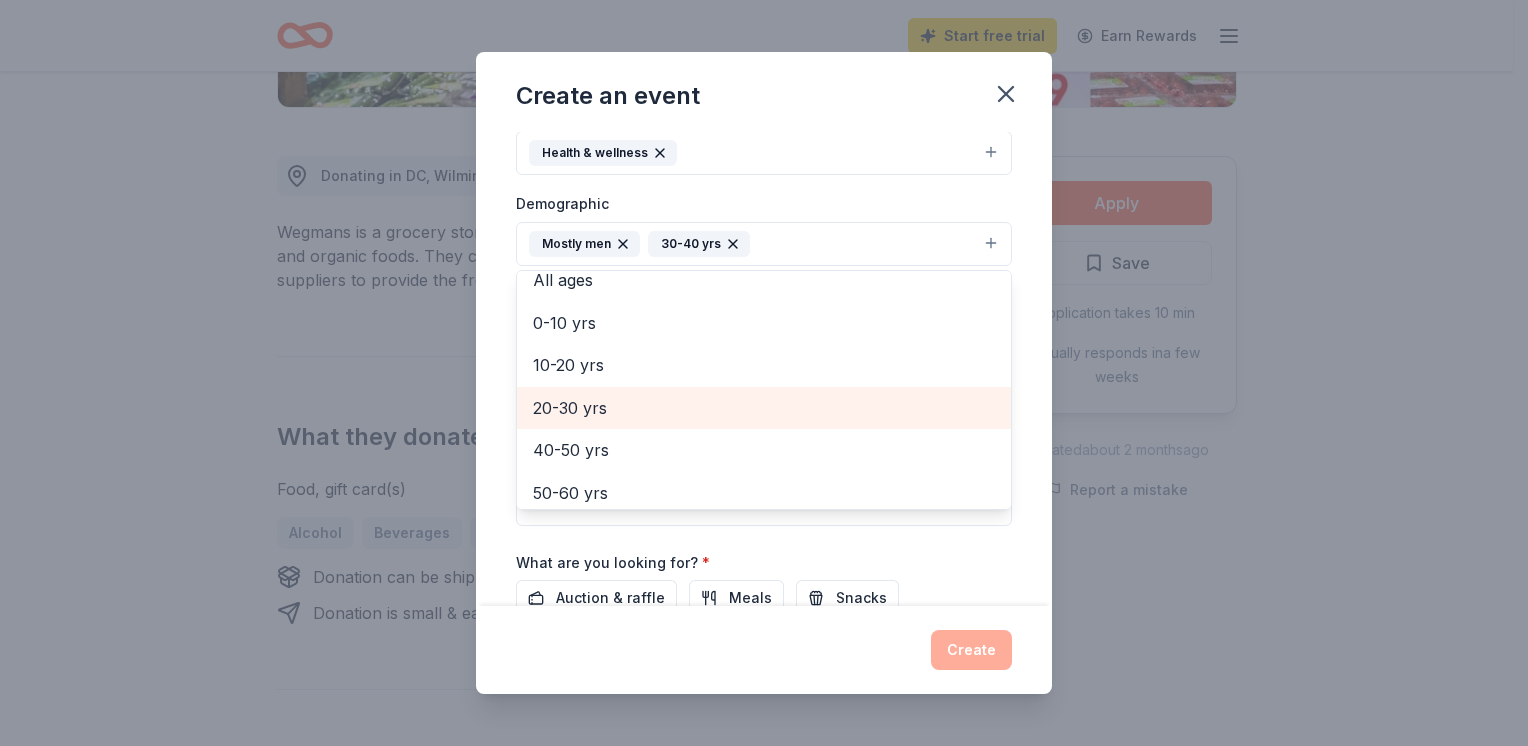 click on "20-30 yrs" at bounding box center [764, 408] 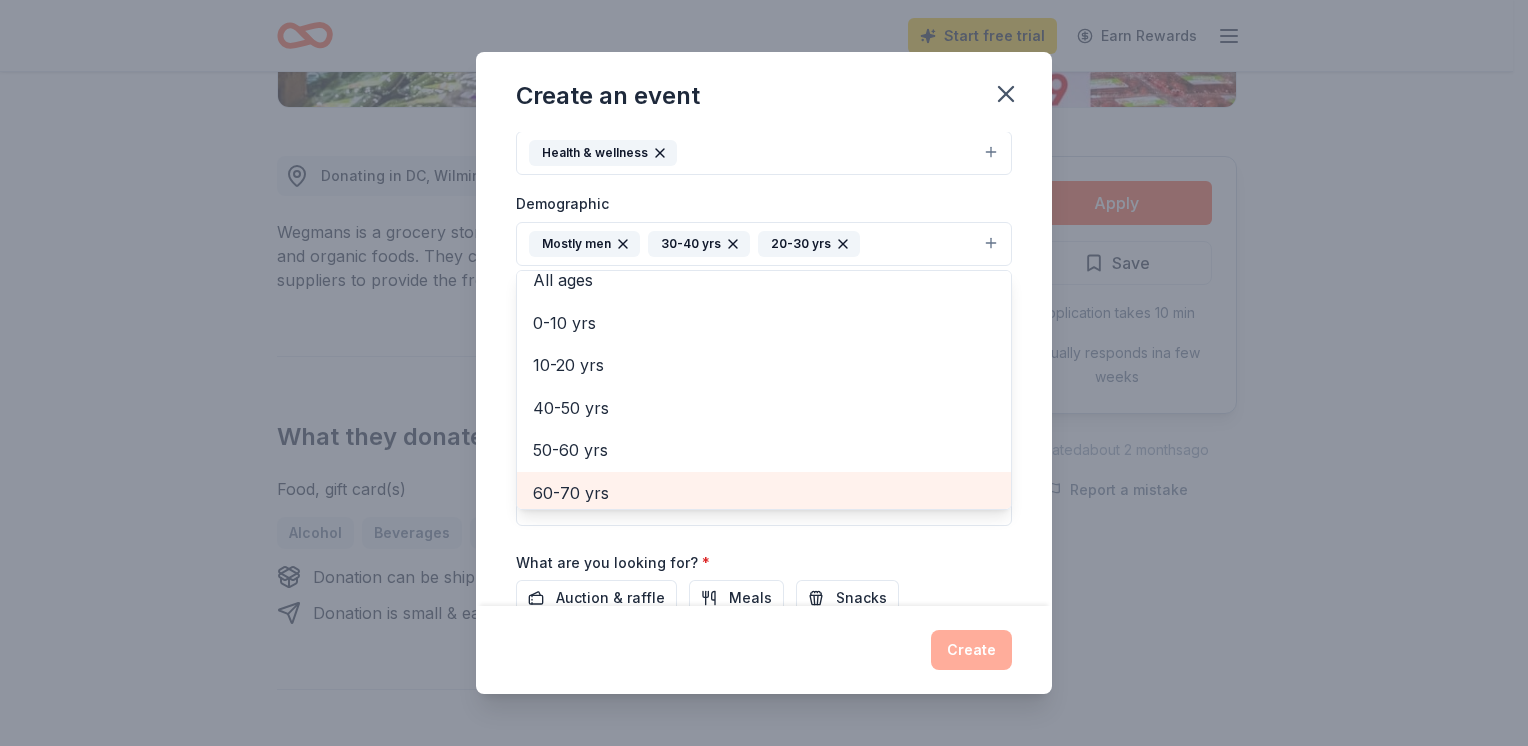 click on "60-70 yrs" at bounding box center (764, 493) 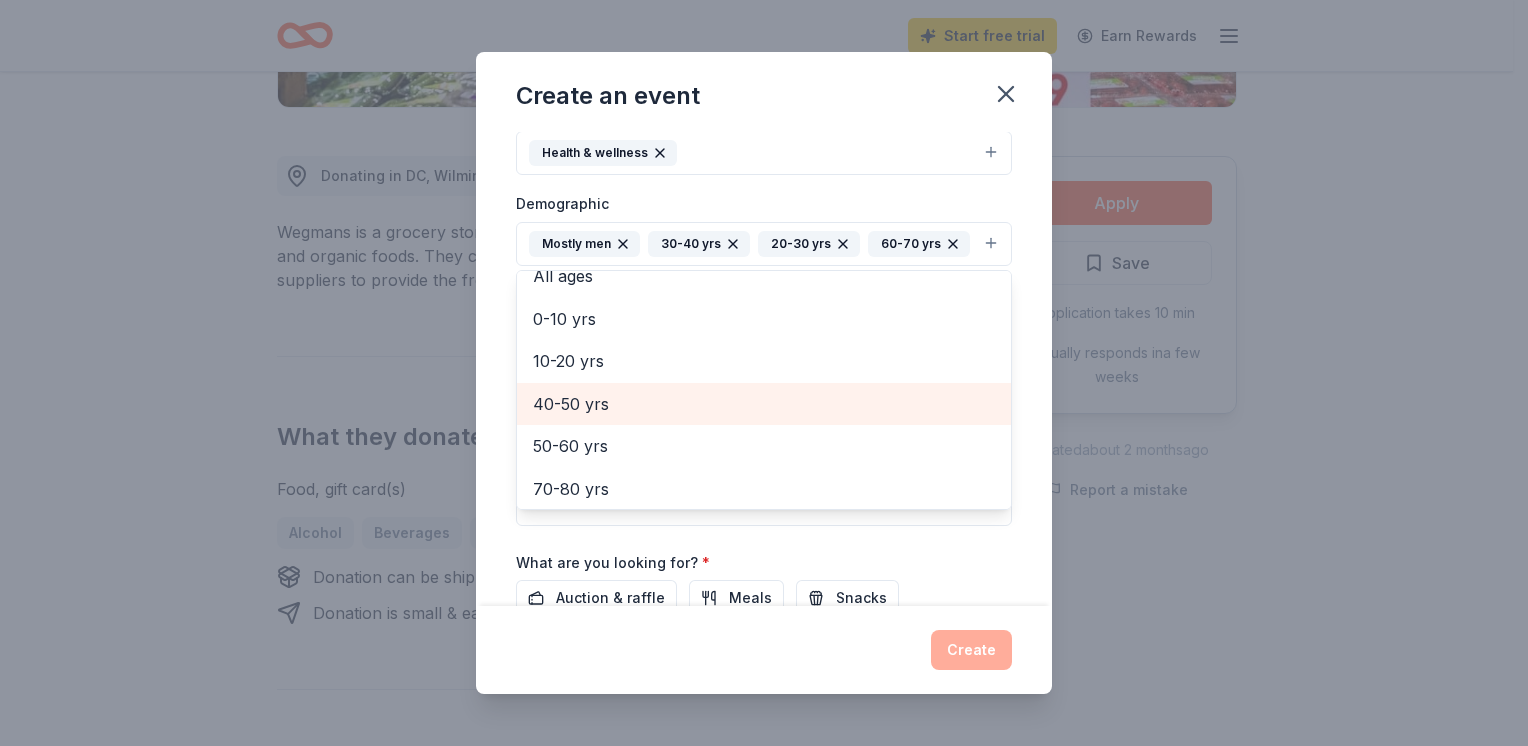 click on "40-50 yrs" at bounding box center [764, 404] 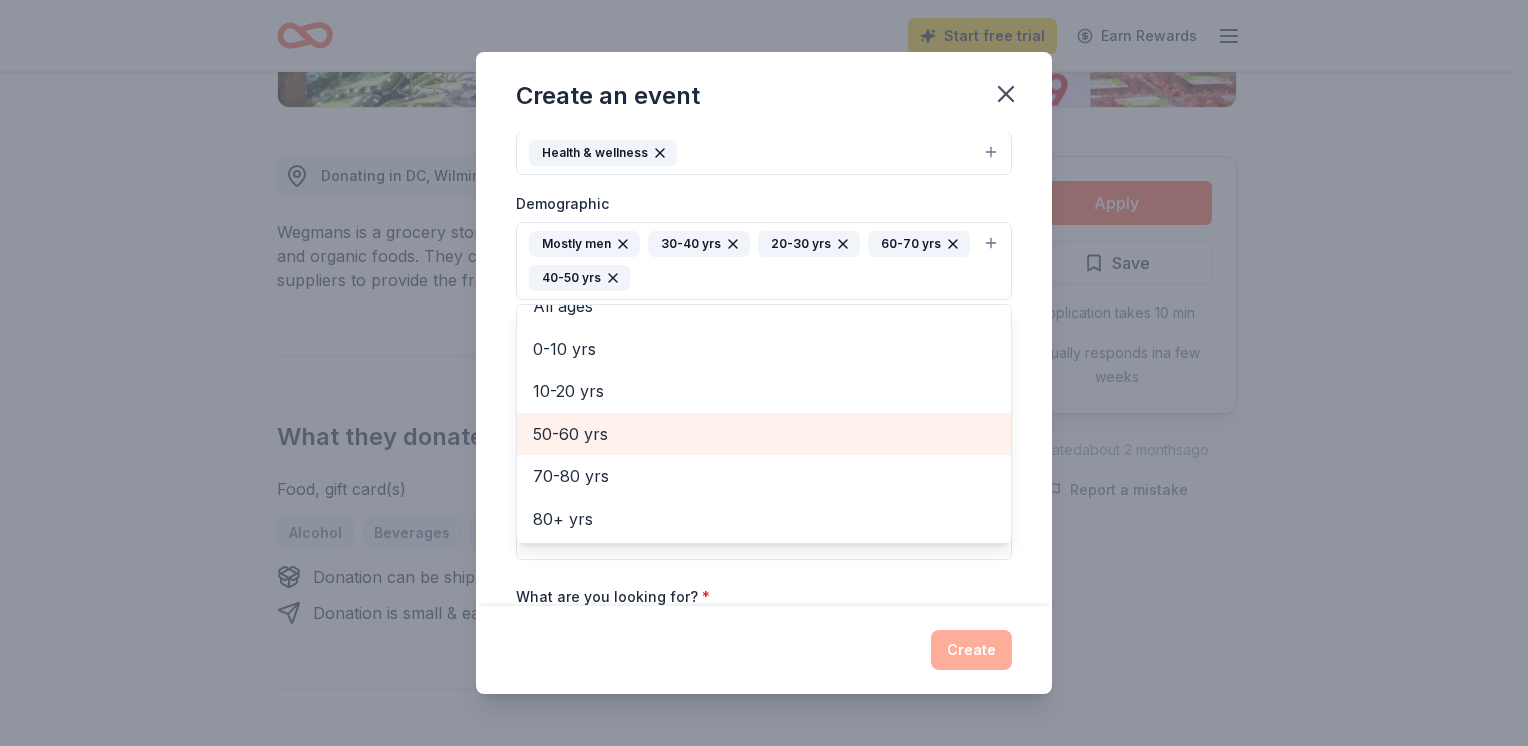 scroll, scrollTop: 108, scrollLeft: 0, axis: vertical 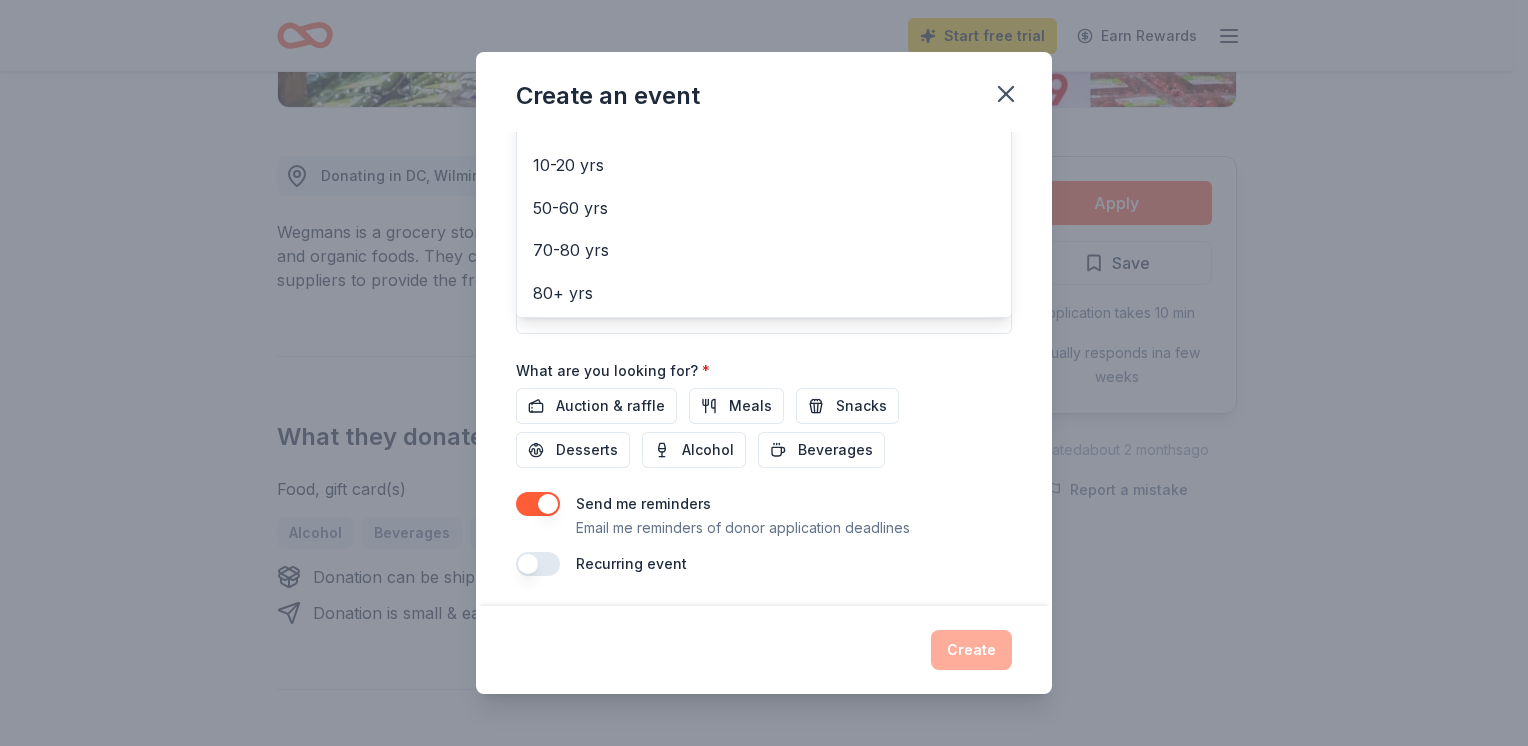 click on "Event name * Men Empowerment conference 26 /100 Event website www.savedbygraceoutreachminisriesinc.com Attendance * 75 Date * 12/13/2025 ZIP code * 34734 Event type * Health & wellness Demographic Mostly men 30-40 yrs 20-30 yrs 60-70 yrs 40-50 yrs All genders Mostly women All ages 0-10 yrs 10-20 yrs 50-60 yrs 70-80 yrs 80+ yrs We use this information to help brands find events with their target demographic to sponsor their products. Mailing address Apt/unit Description What are you looking for? * Auction & raffle Meals Snacks Desserts Alcohol Beverages Send me reminders Email me reminders of donor application deadlines Recurring event" at bounding box center (764, 96) 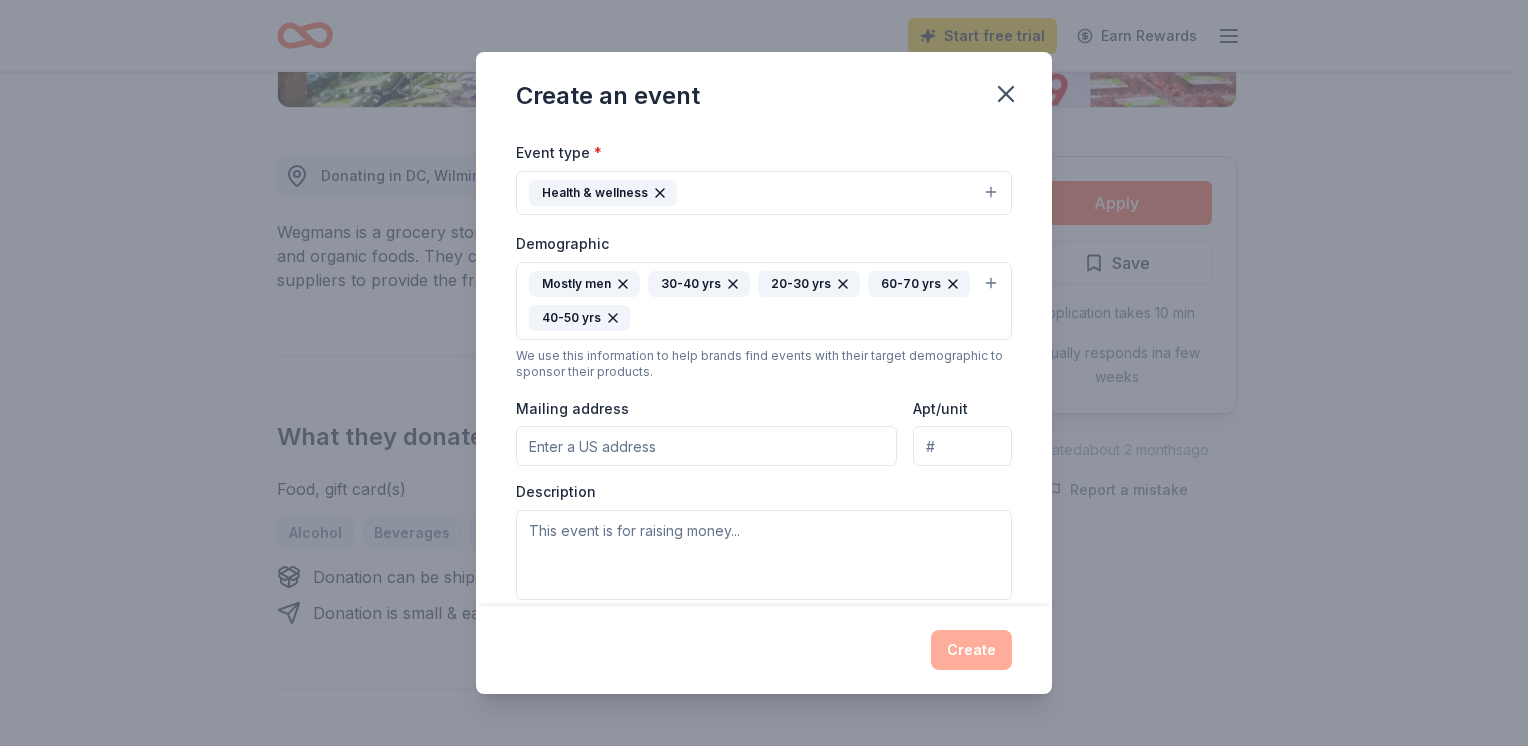 scroll, scrollTop: 282, scrollLeft: 0, axis: vertical 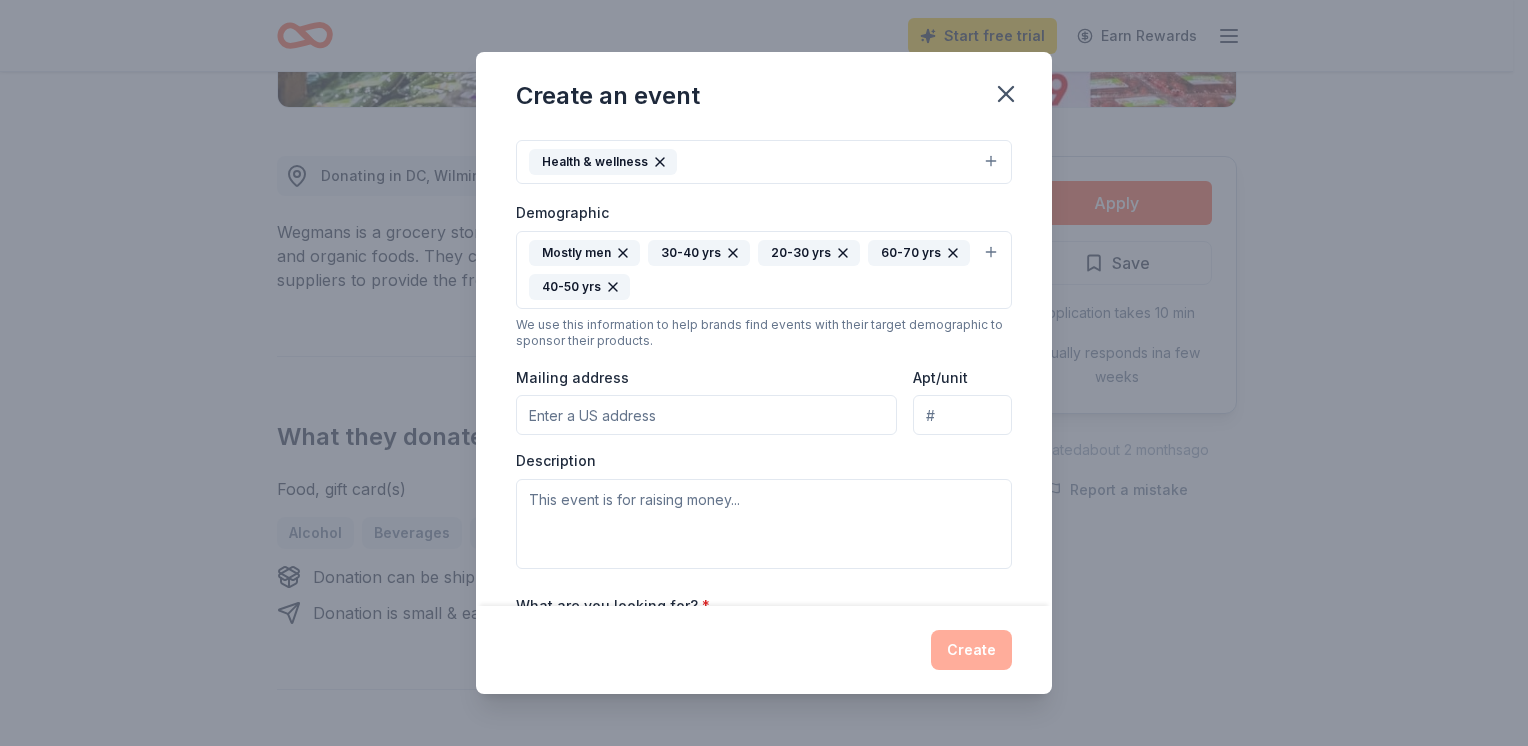 click on "Mailing address" at bounding box center [706, 415] 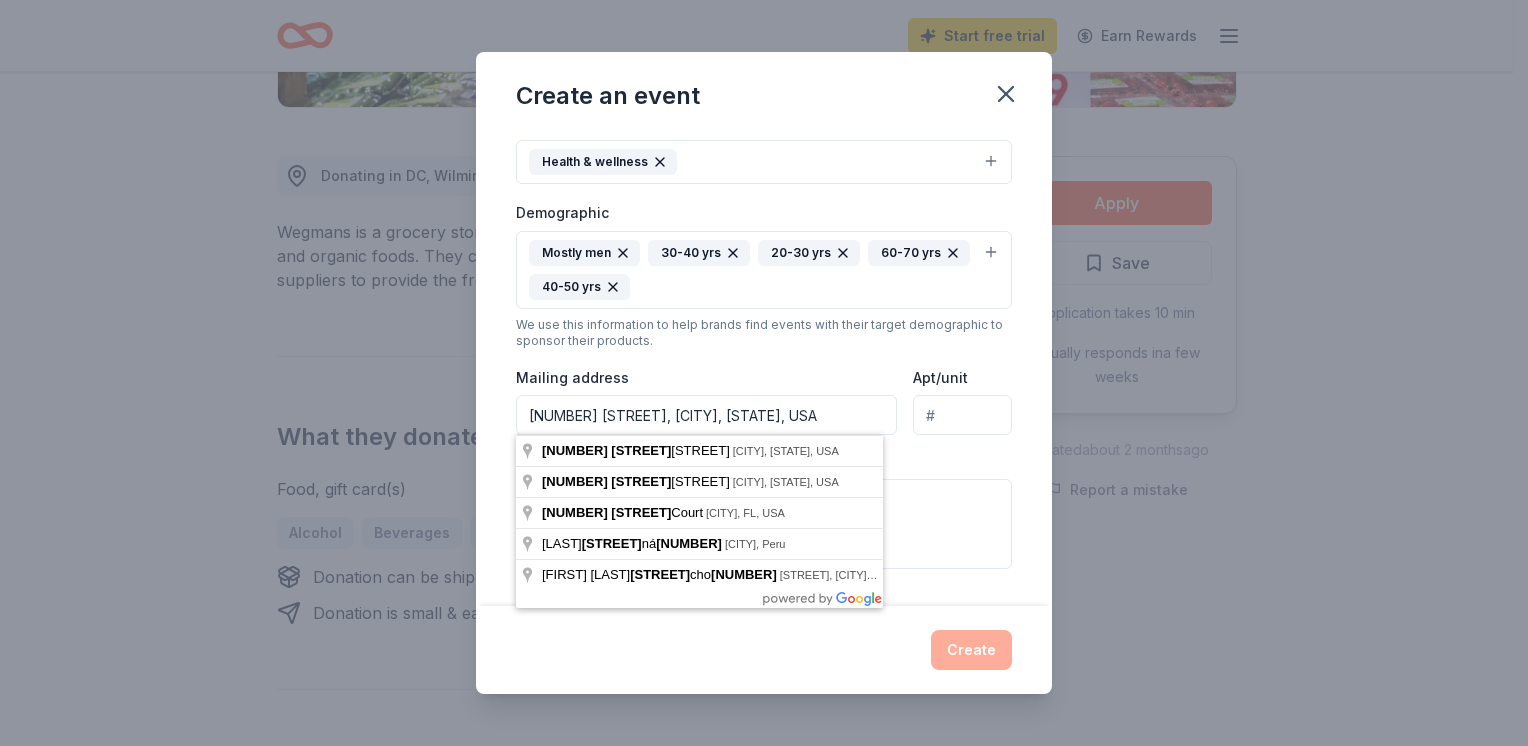 type on "[NUMBER] [STREET], [CITY], [STATE], [ZIP]" 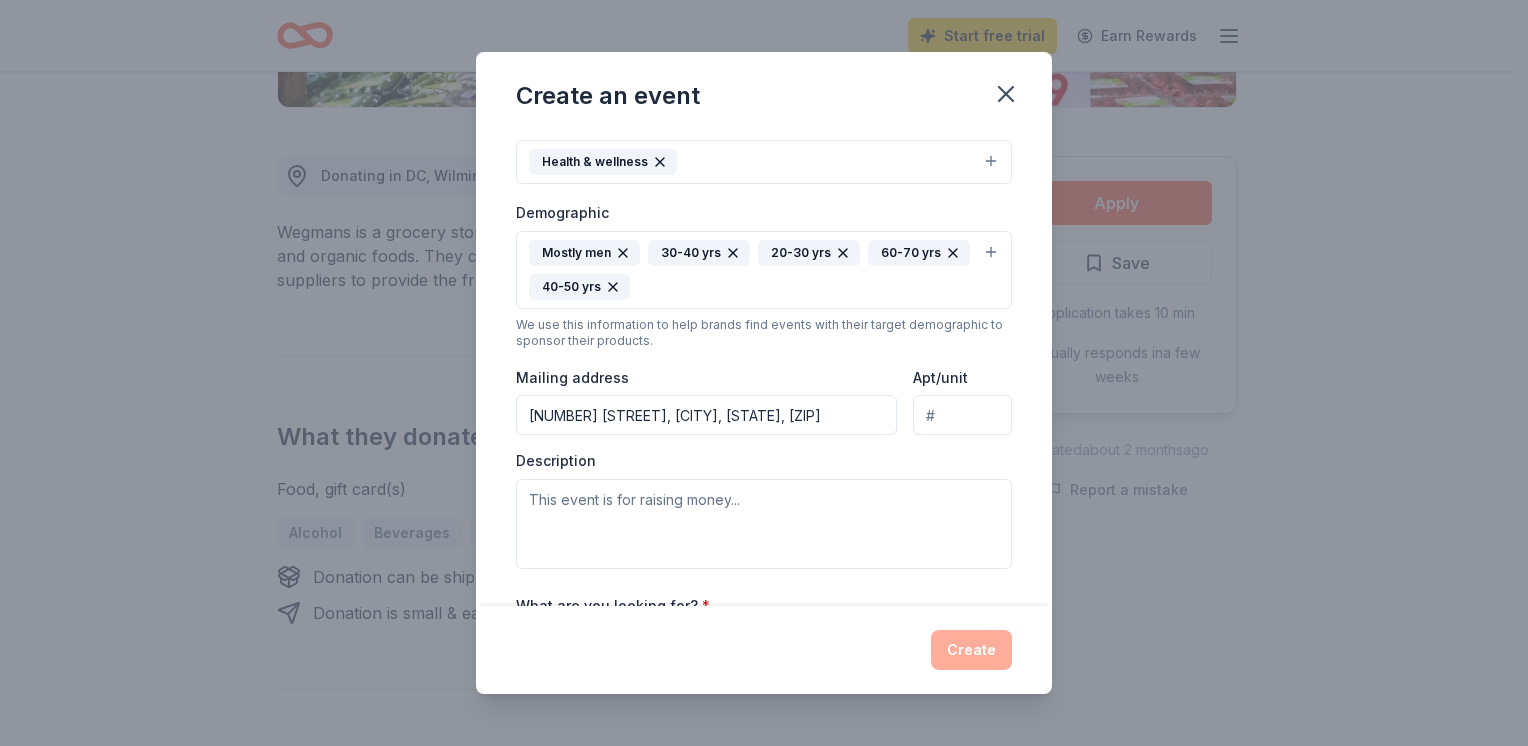 click on "Apt/unit" at bounding box center [962, 415] 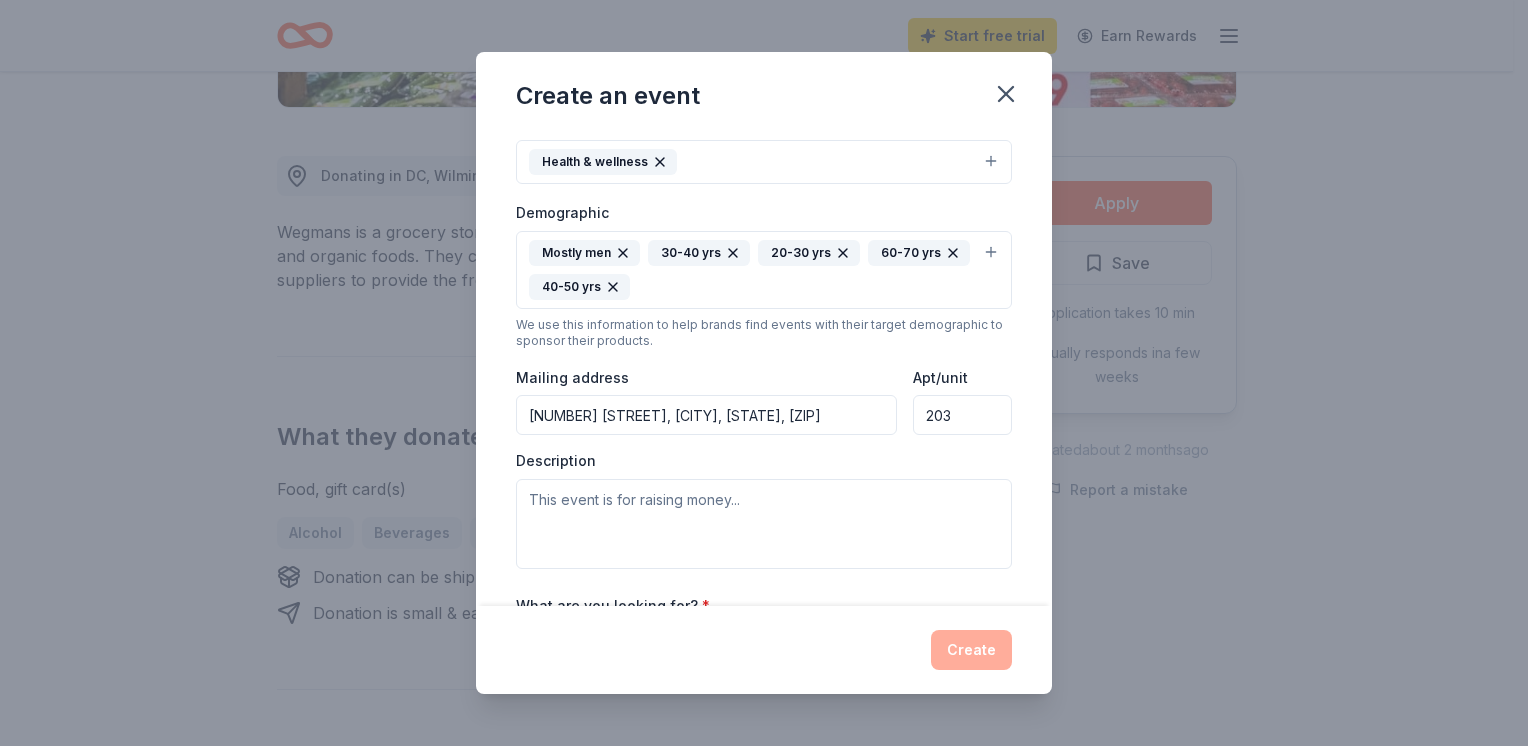 type on "203" 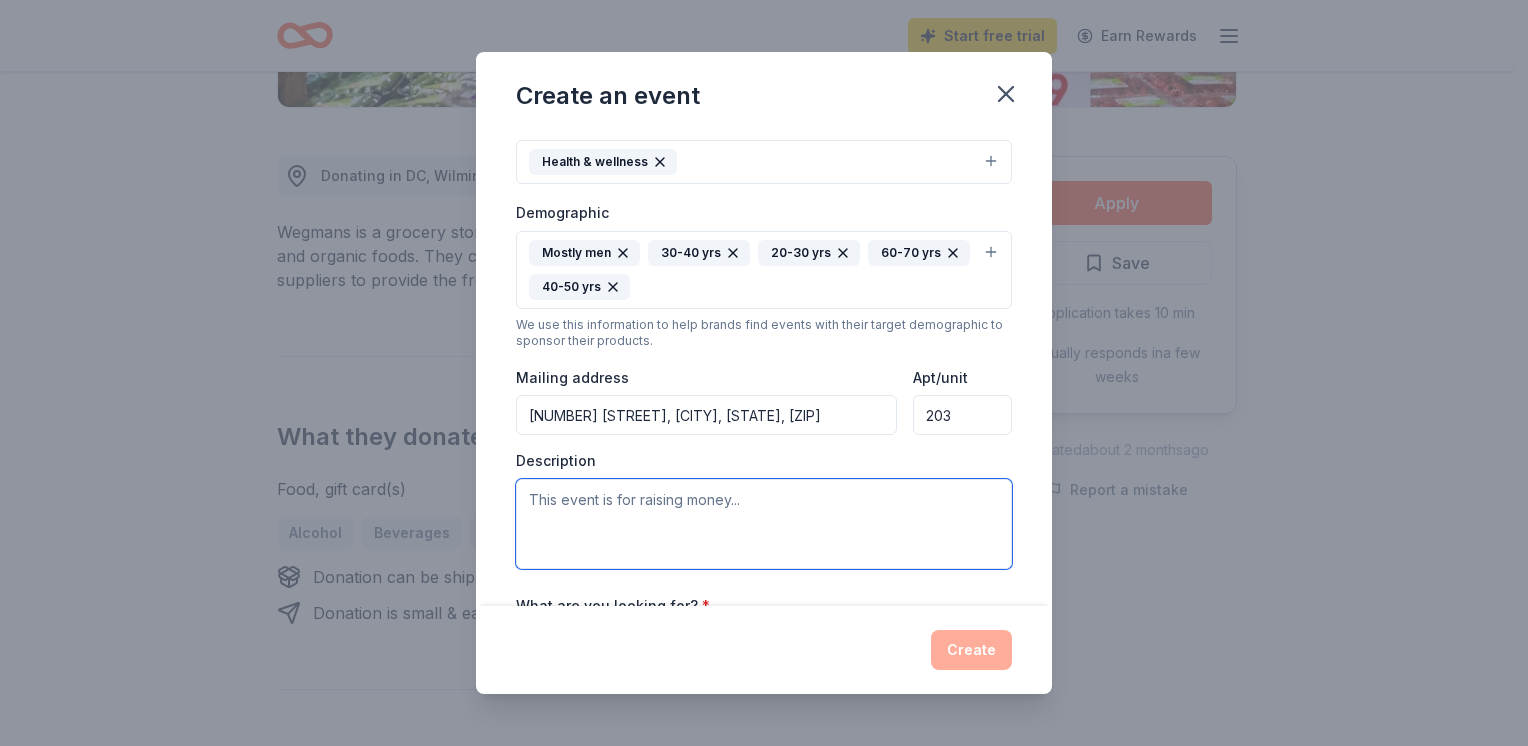 click at bounding box center [764, 524] 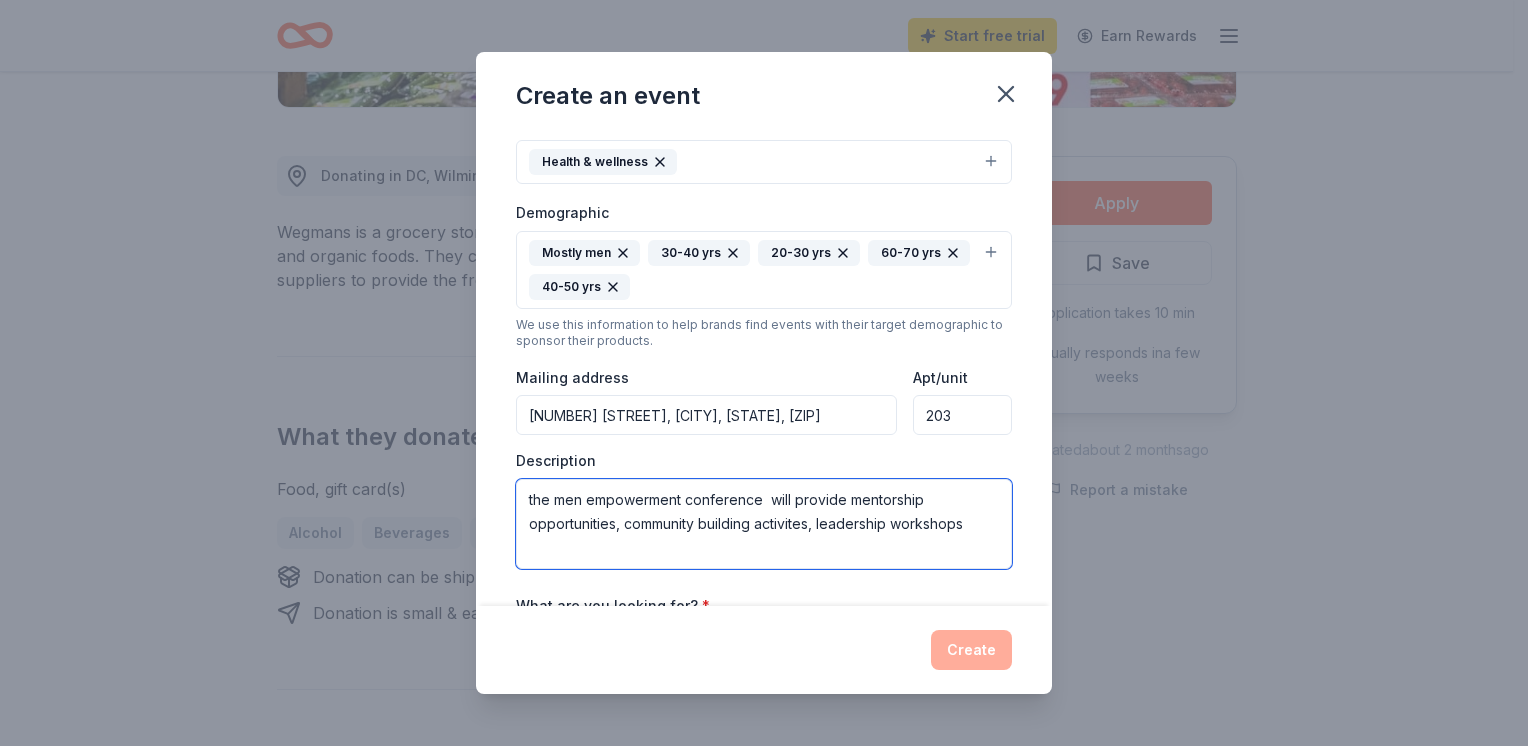 click on "the men empowerment conference  will provide mentorship opportunities, community building activites, leadership workshops" at bounding box center (764, 524) 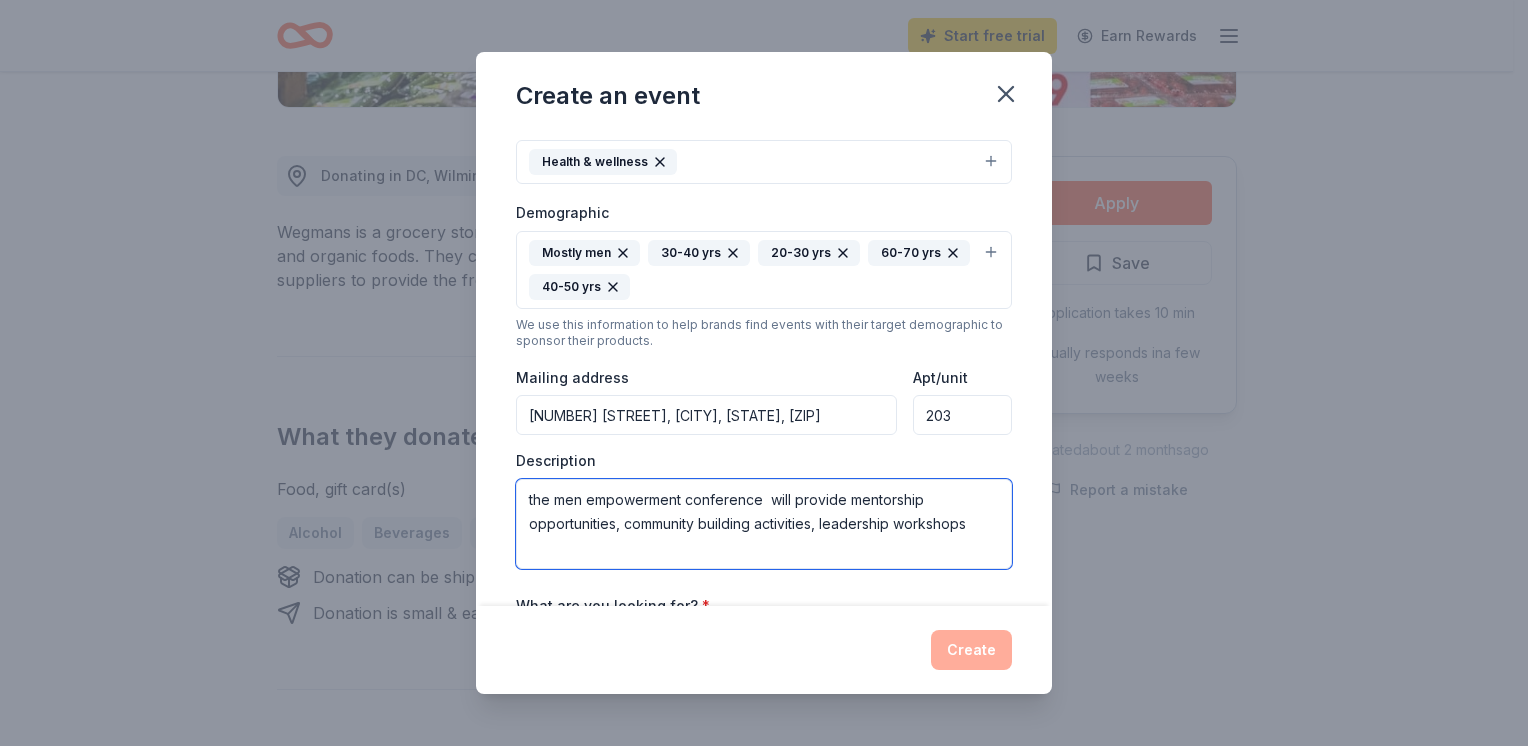 click on "the men empowerment conference  will provide mentorship opportunities, community building activities, leadership workshops" at bounding box center [764, 524] 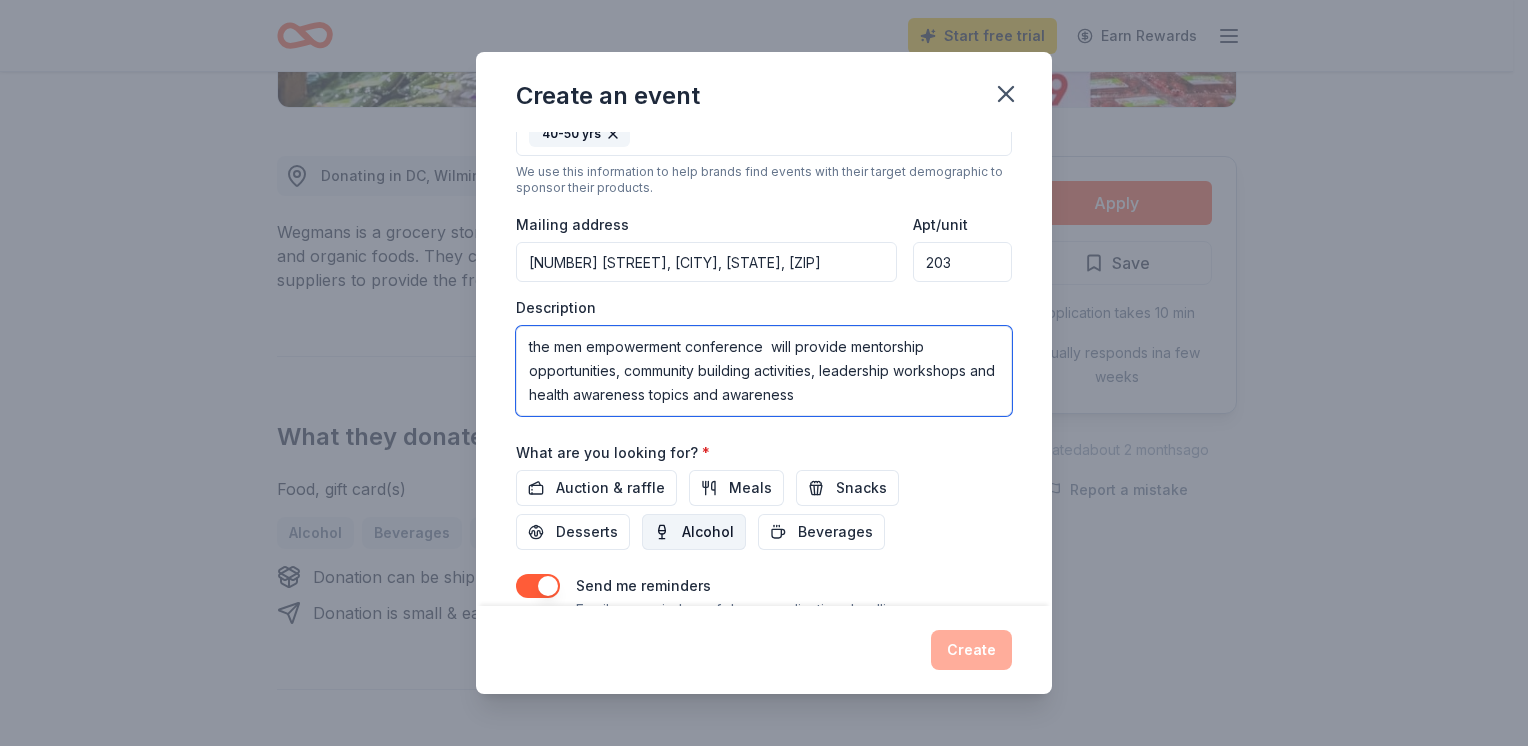 scroll, scrollTop: 482, scrollLeft: 0, axis: vertical 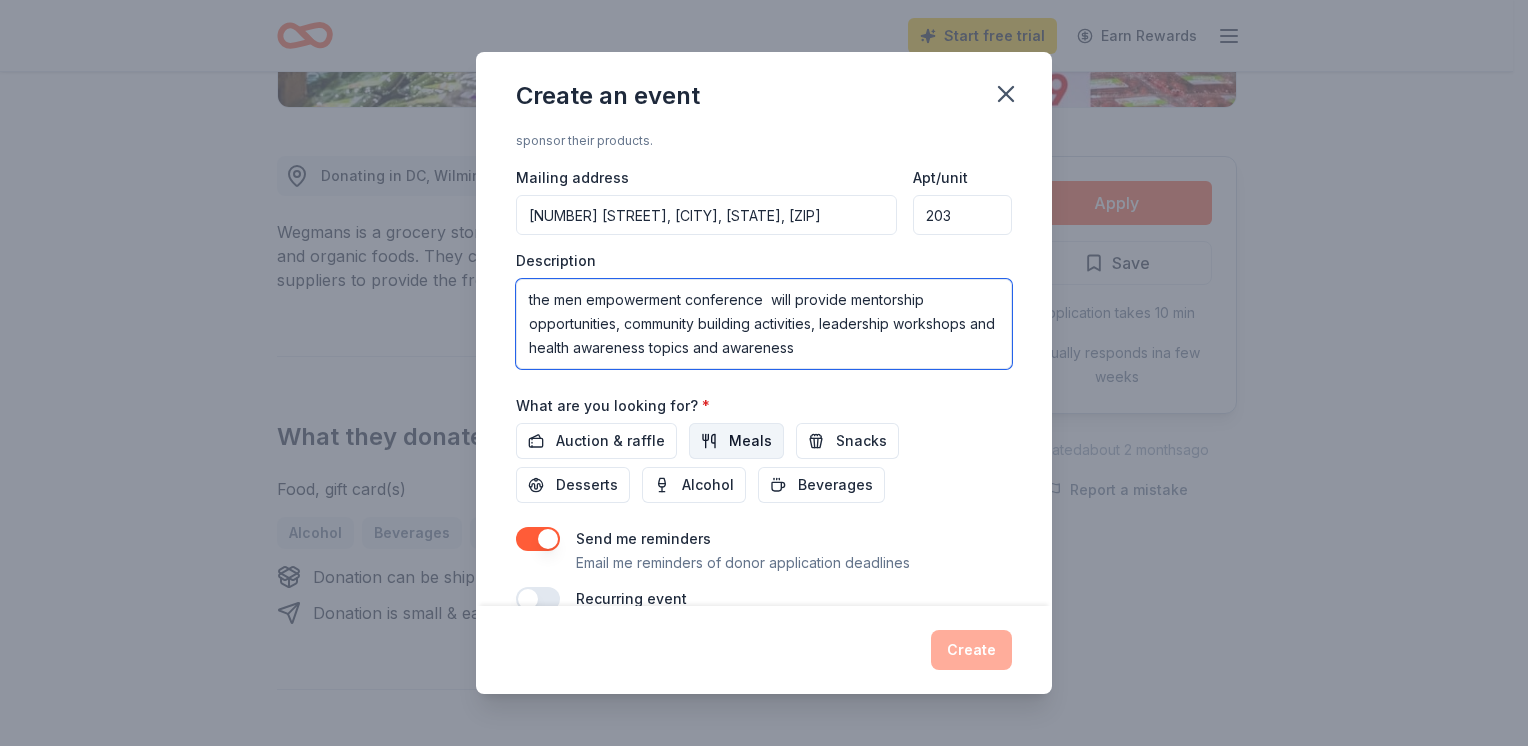 type on "the men empowerment conference  will provide mentorship opportunities, community building activities, leadership workshops and health awareness topics and awareness" 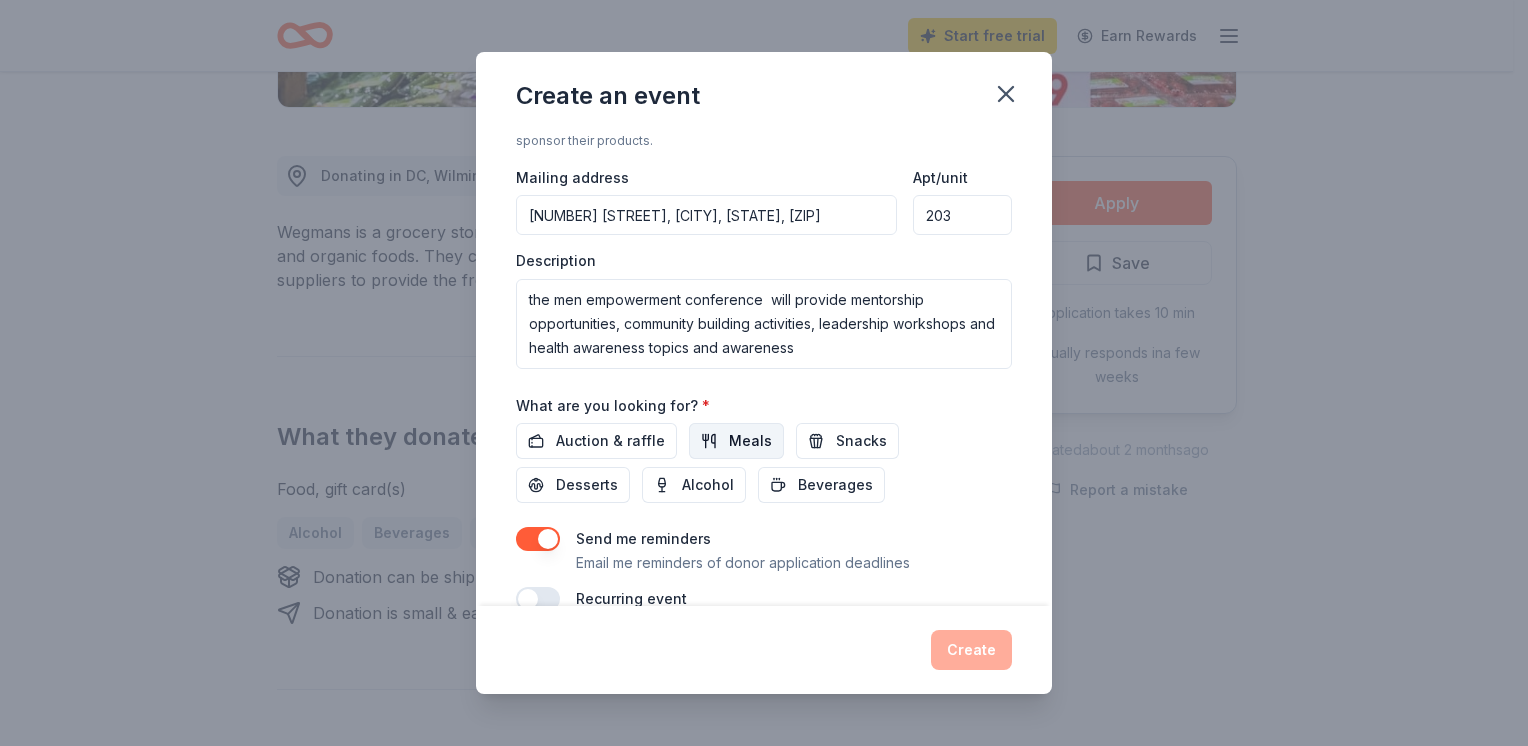 click on "Meals" at bounding box center [750, 441] 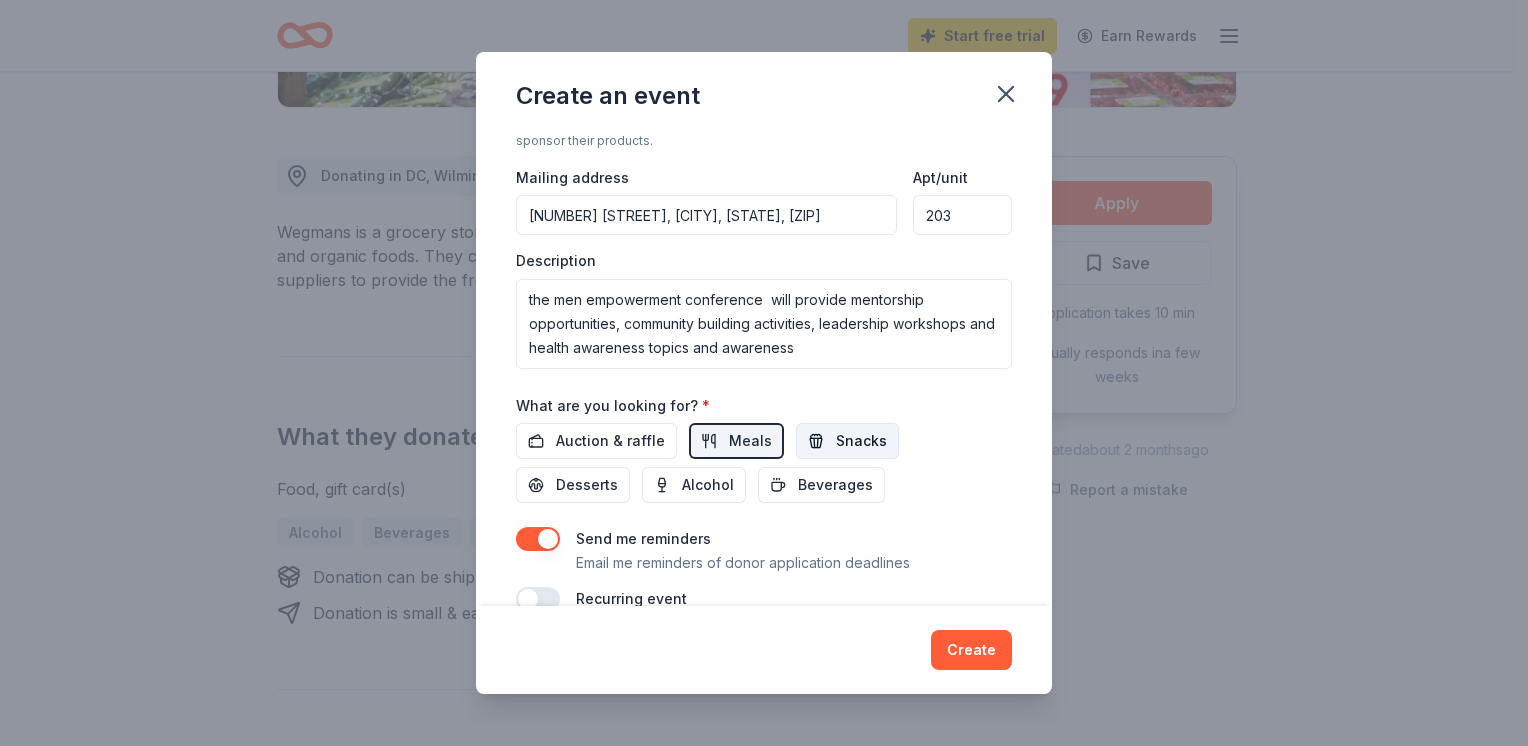 click on "Snacks" at bounding box center [847, 441] 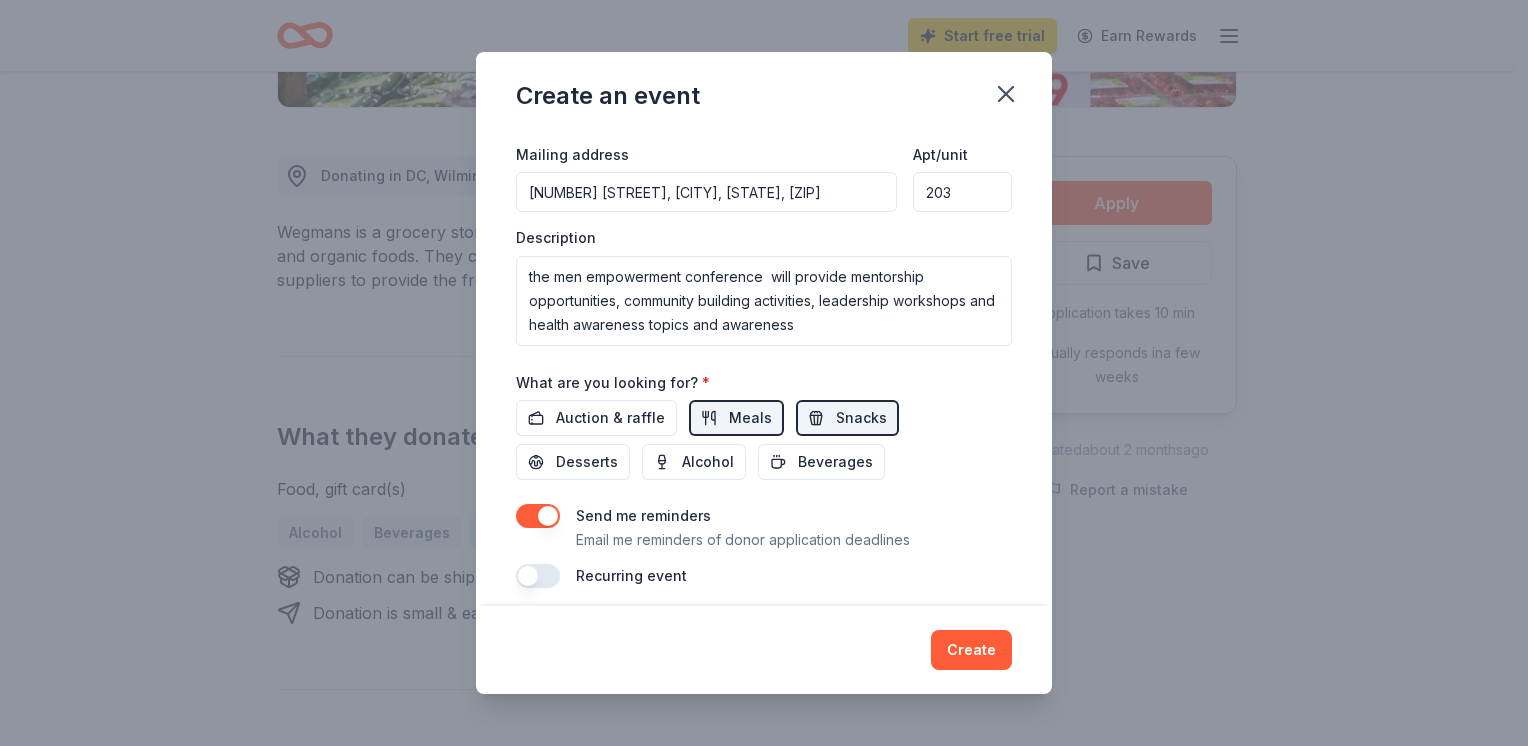 scroll, scrollTop: 517, scrollLeft: 0, axis: vertical 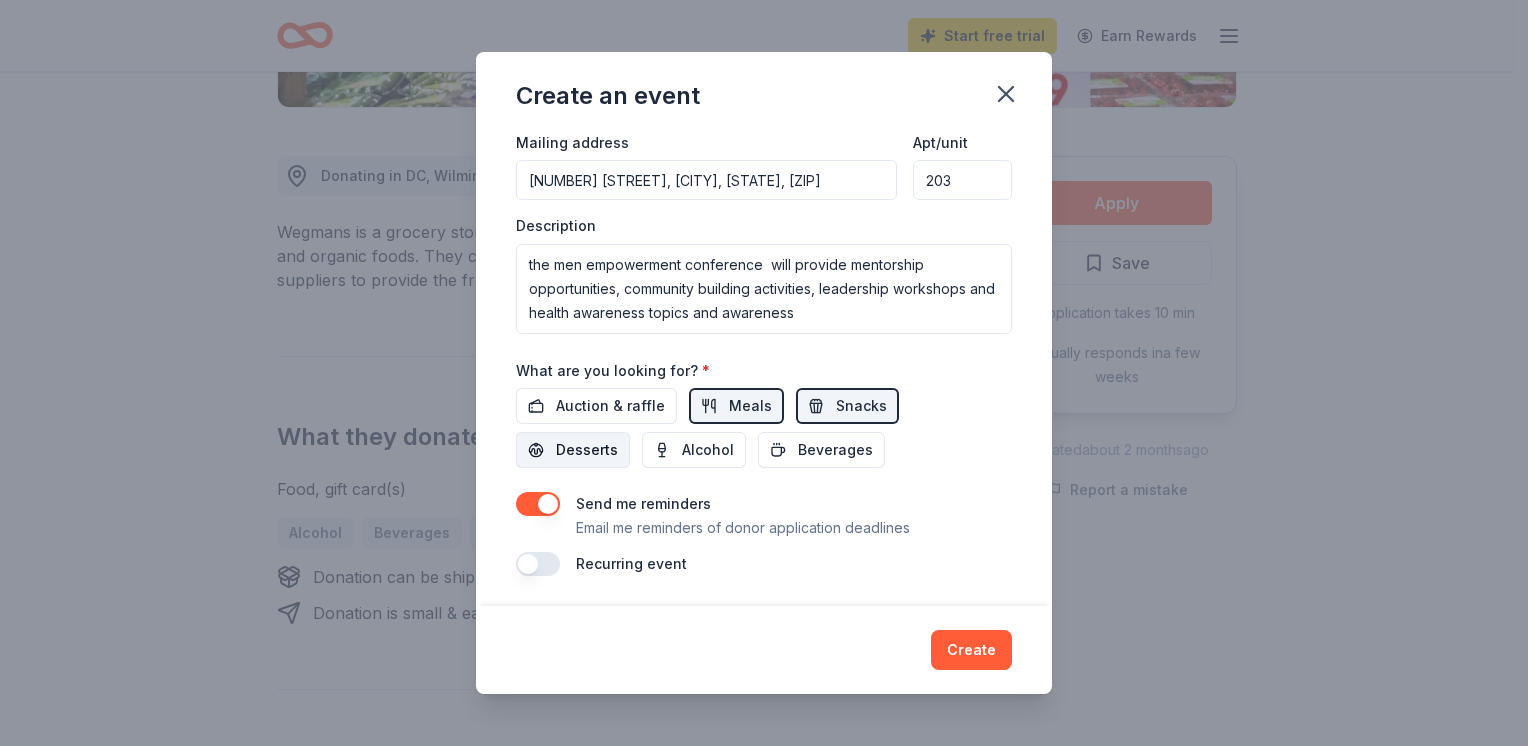 click on "Desserts" at bounding box center (587, 450) 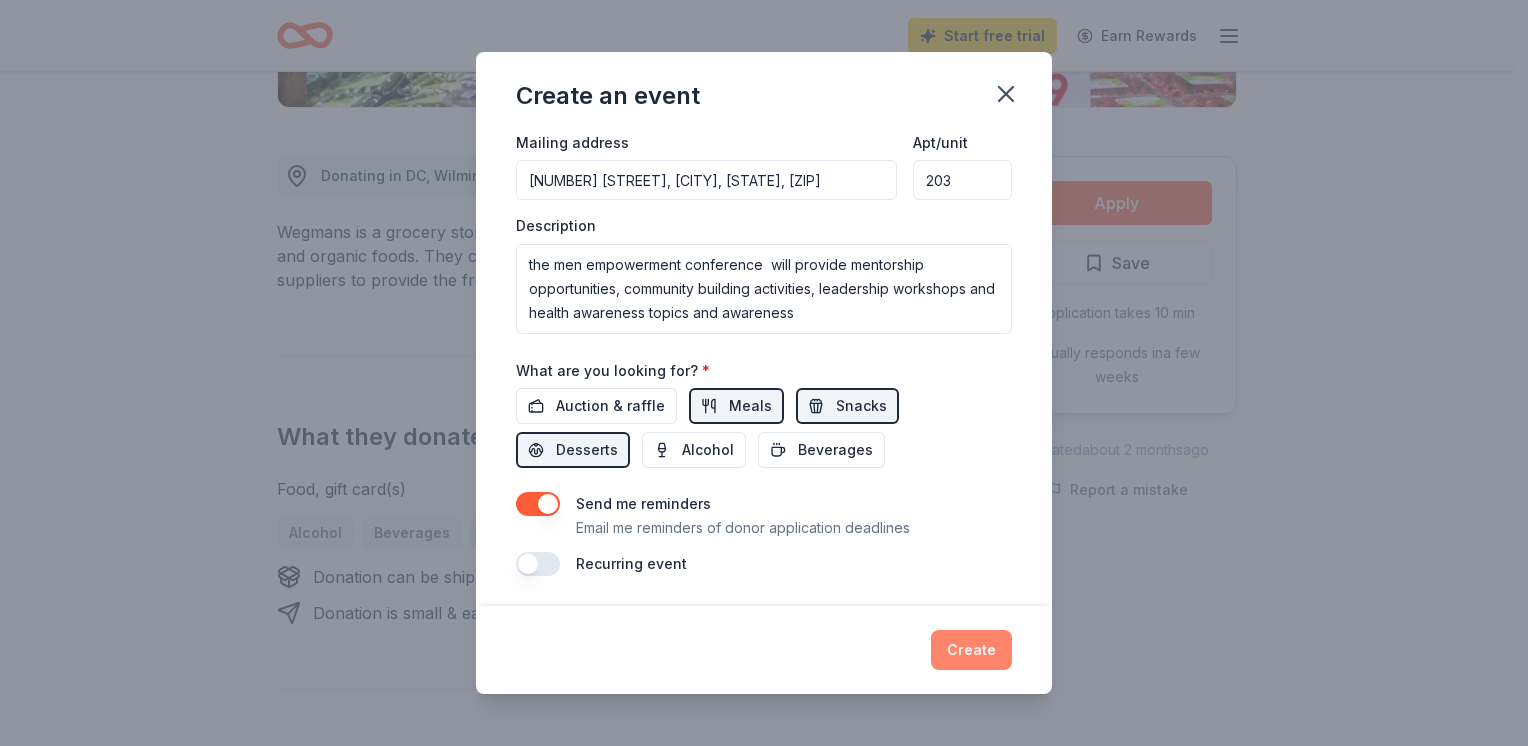 click on "Create" at bounding box center (971, 650) 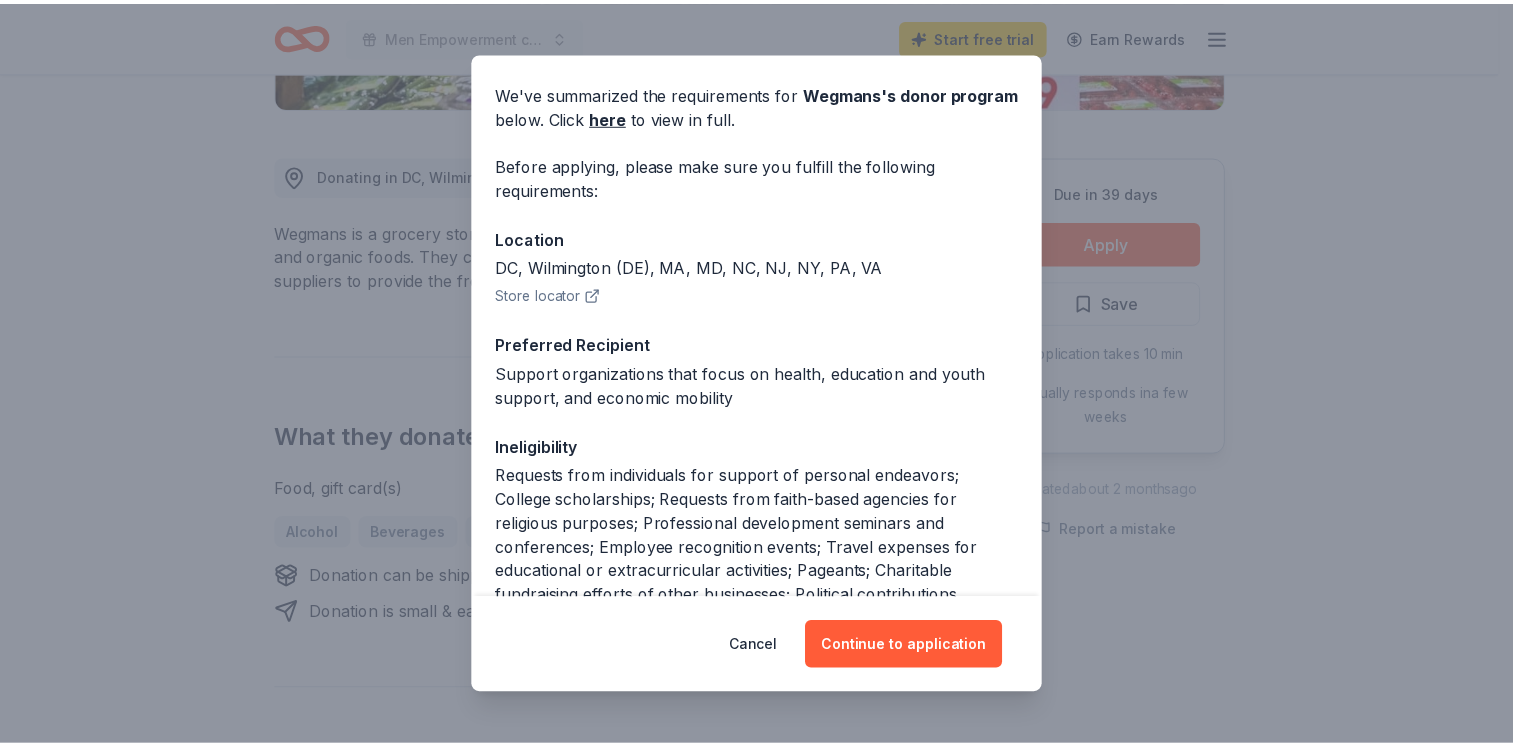 scroll, scrollTop: 0, scrollLeft: 0, axis: both 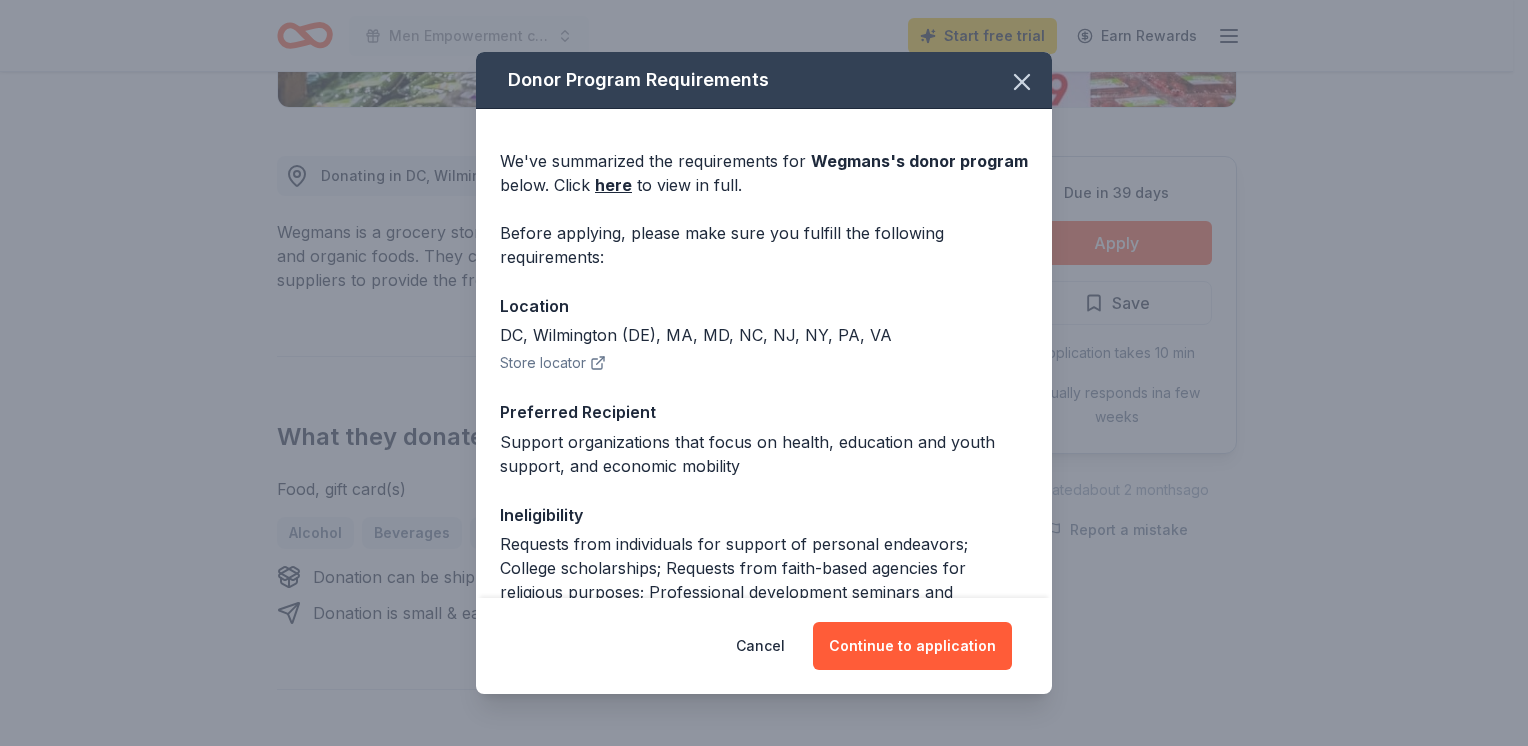 click 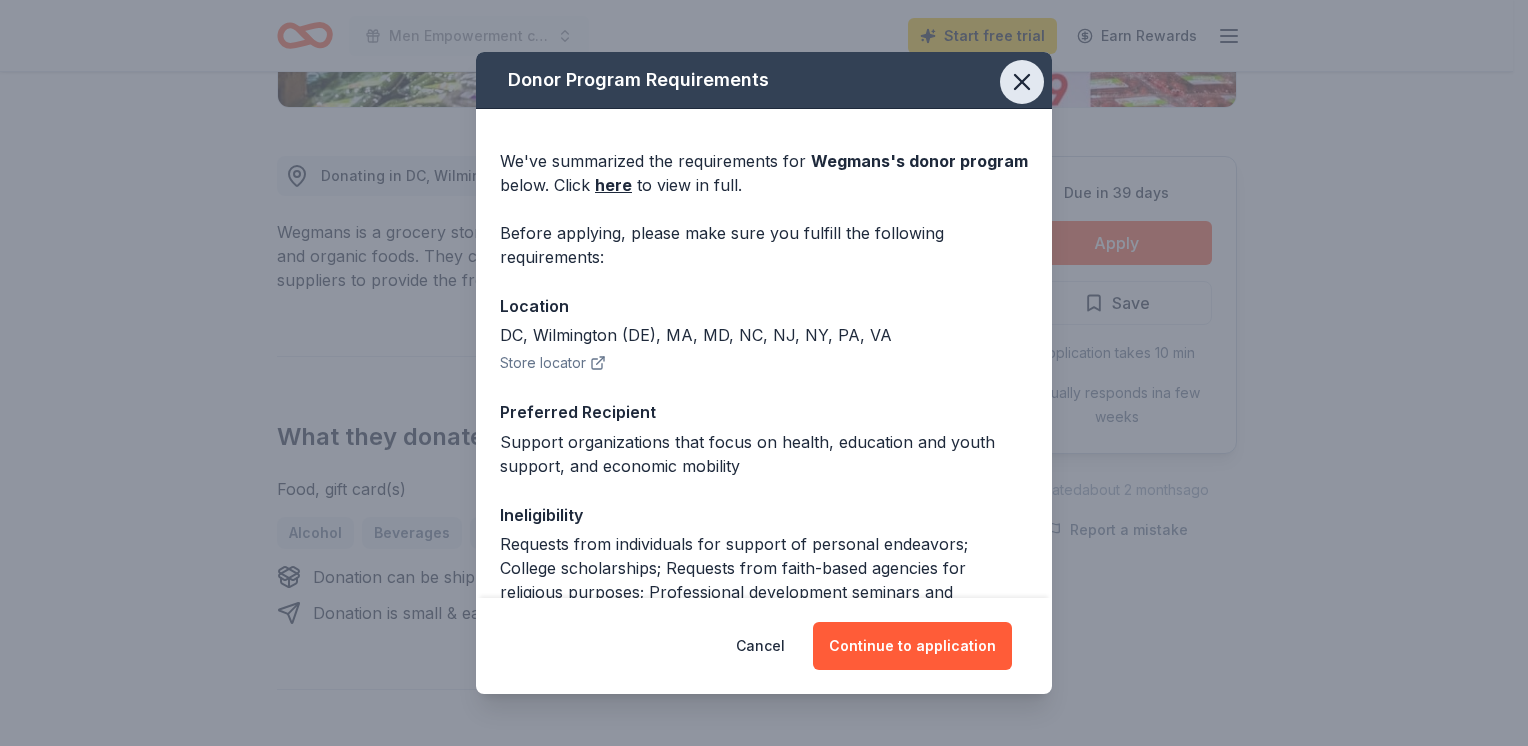 click 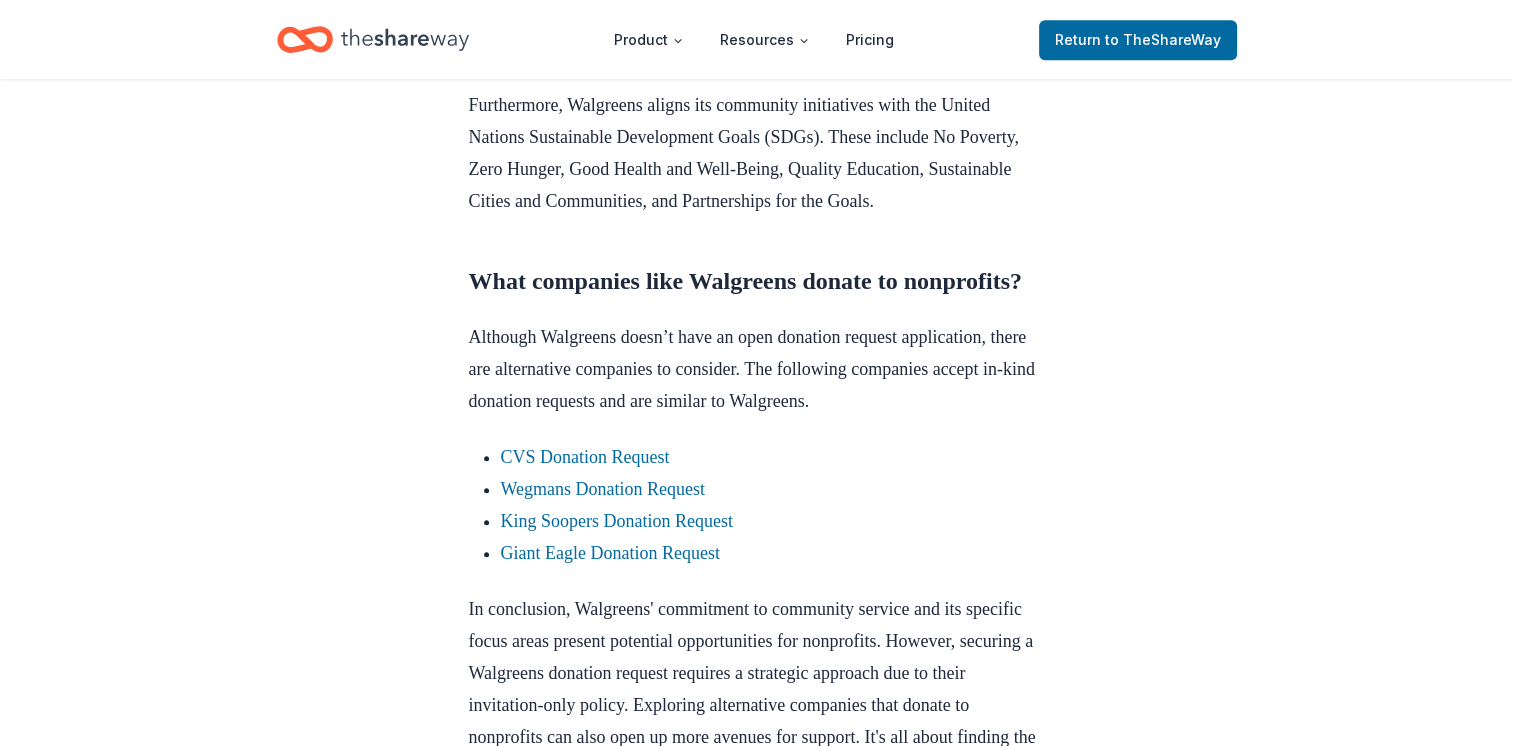 scroll, scrollTop: 1600, scrollLeft: 0, axis: vertical 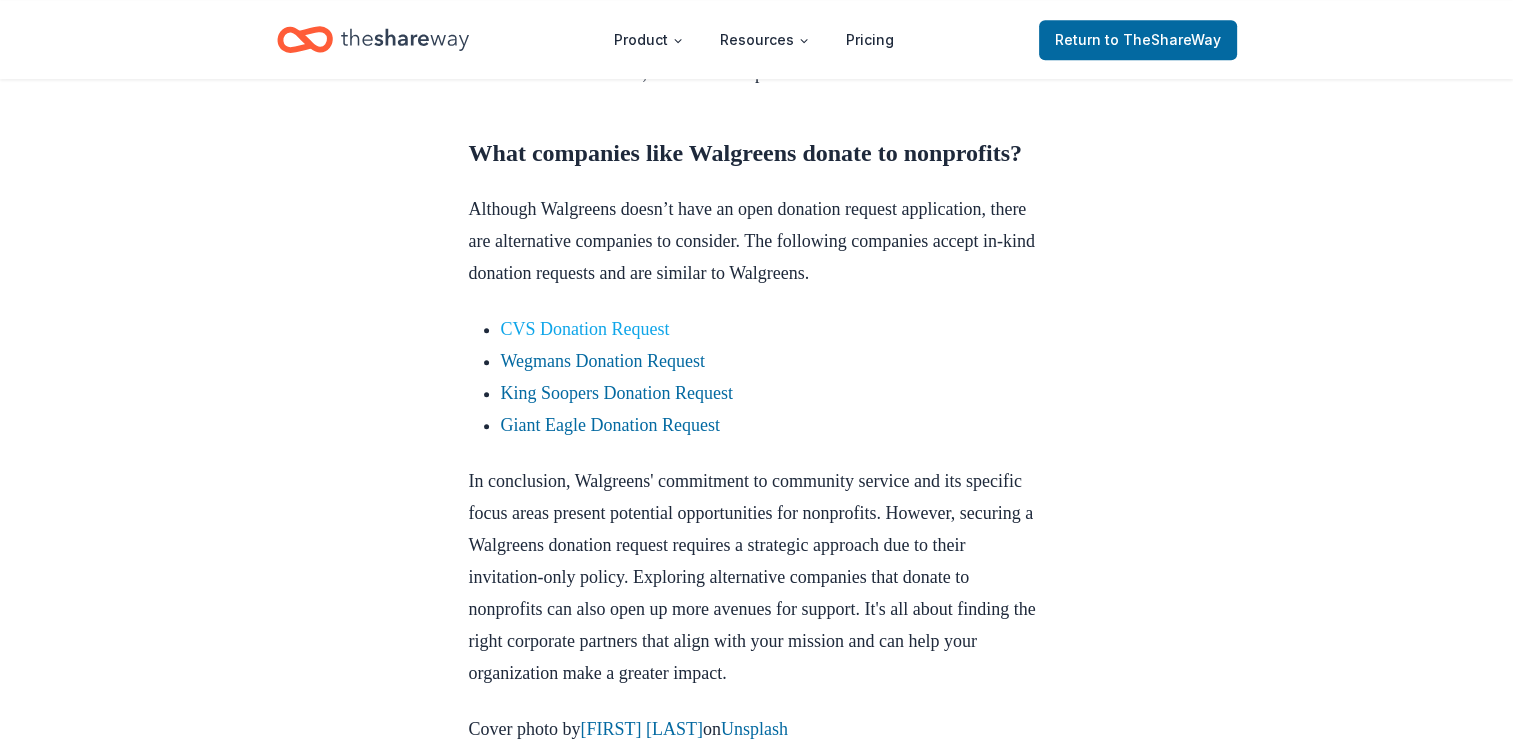 click on "CVS Donation Request" at bounding box center (585, 329) 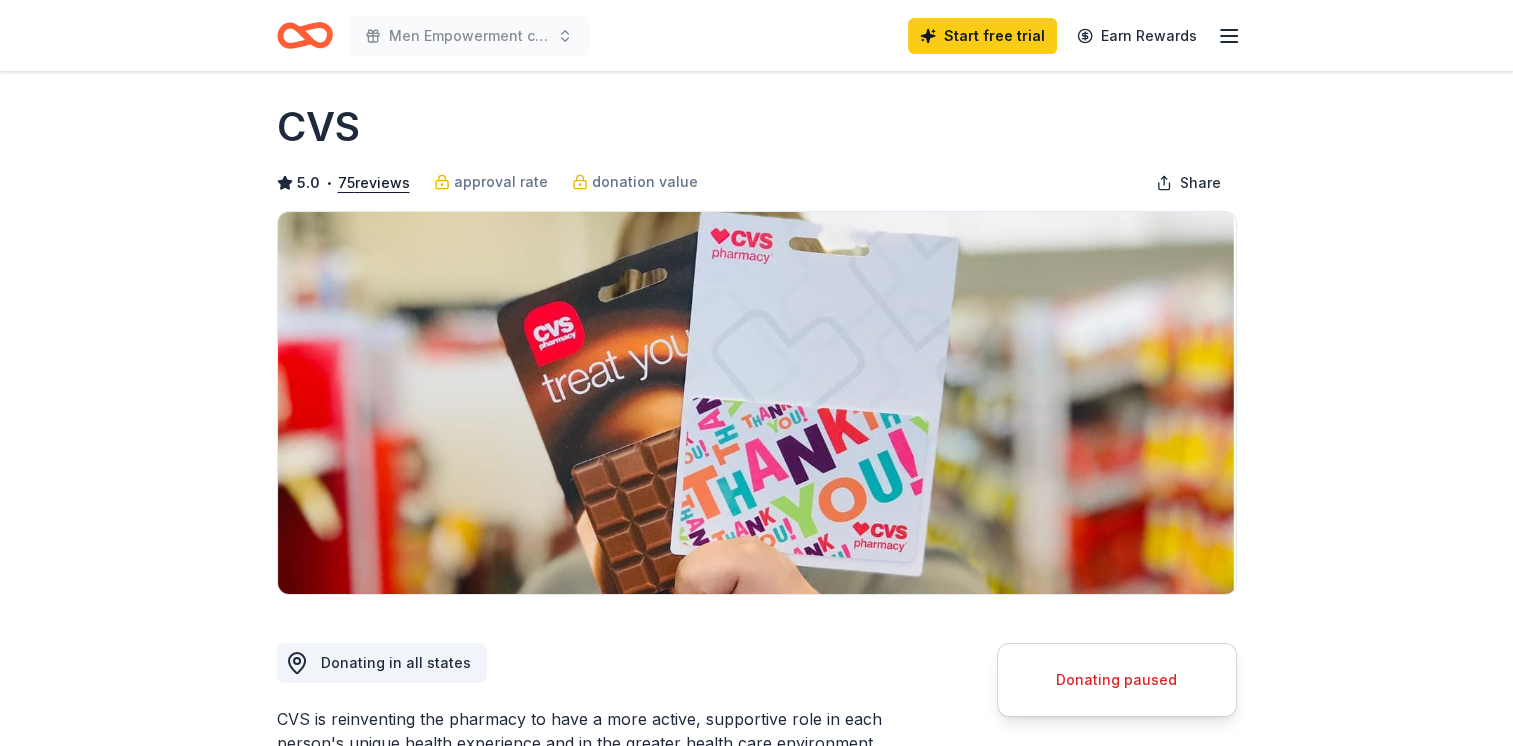 scroll, scrollTop: 0, scrollLeft: 0, axis: both 